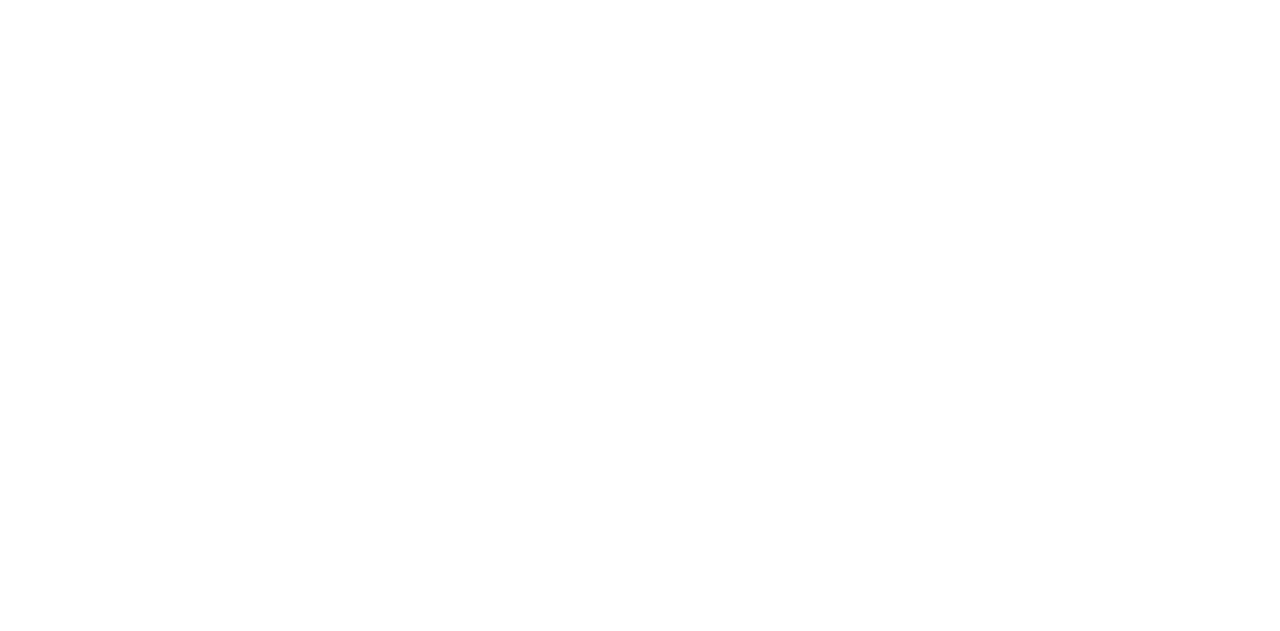 scroll, scrollTop: 0, scrollLeft: 0, axis: both 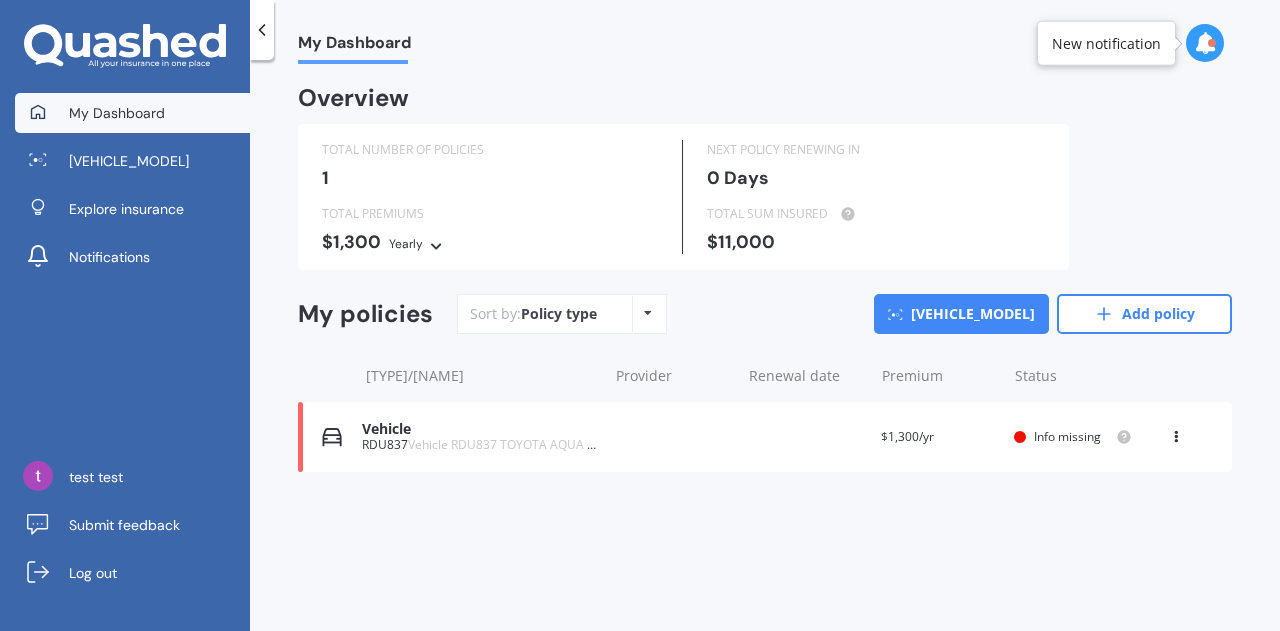 click on "Vehicle RDU837 TOYOTA AQUA 2015" at bounding box center [511, 444] 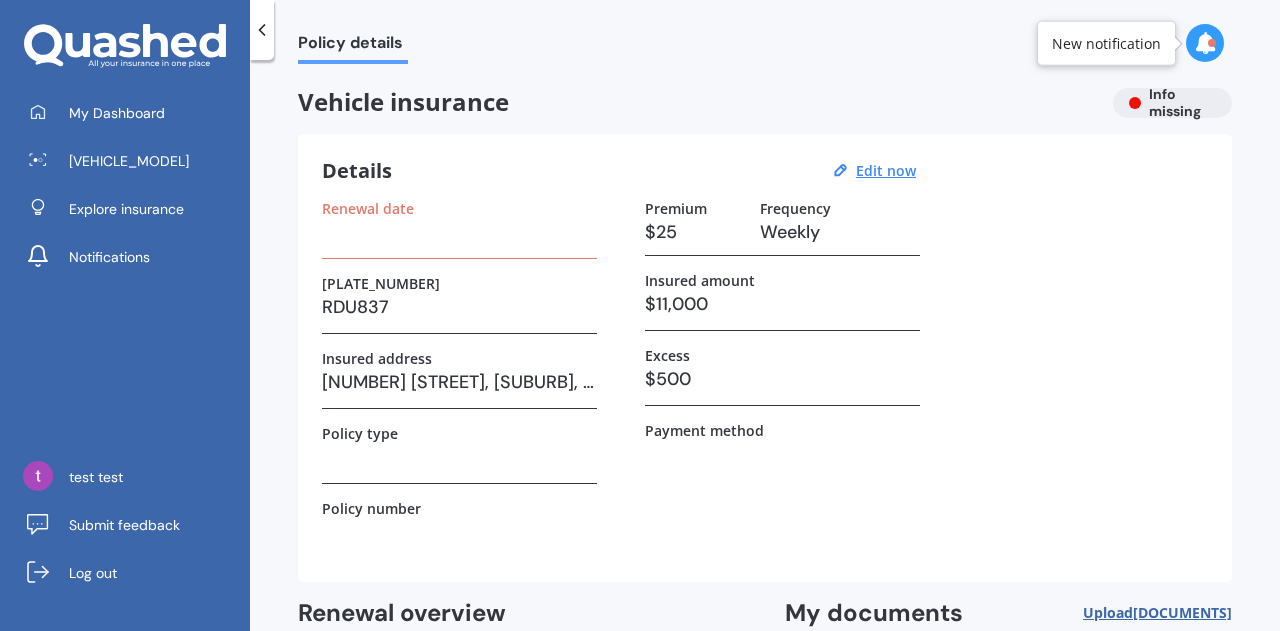 click on "Renewal date" at bounding box center (459, 229) 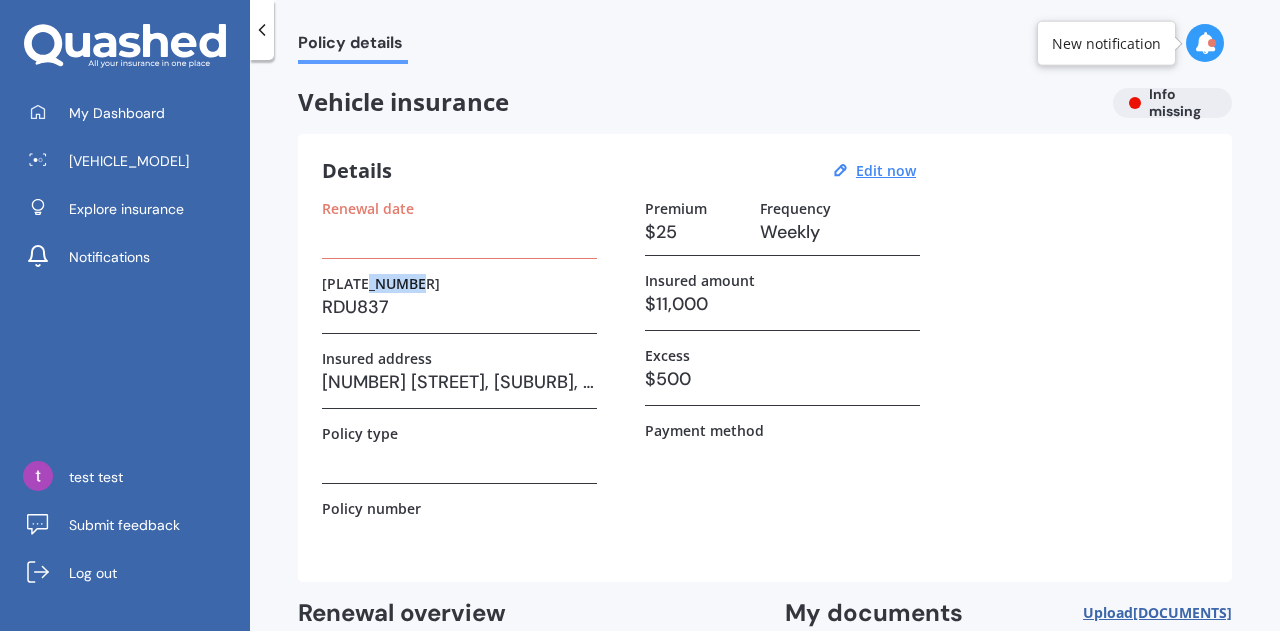click on "Renewal date Plate number RDU837 Insured address [NUMBER] [STREET], [SUBURB], [POSTCODE], [CITY] [POSTCODE] Policy type Policy number" at bounding box center [459, 379] 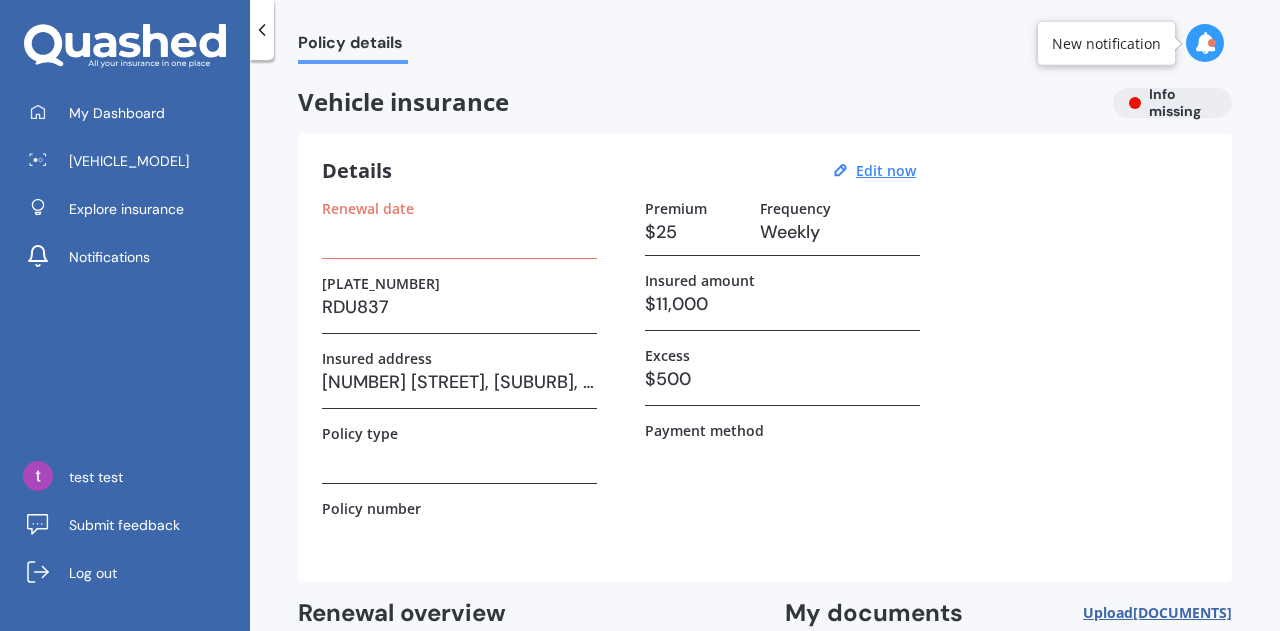 click at bounding box center (459, 232) 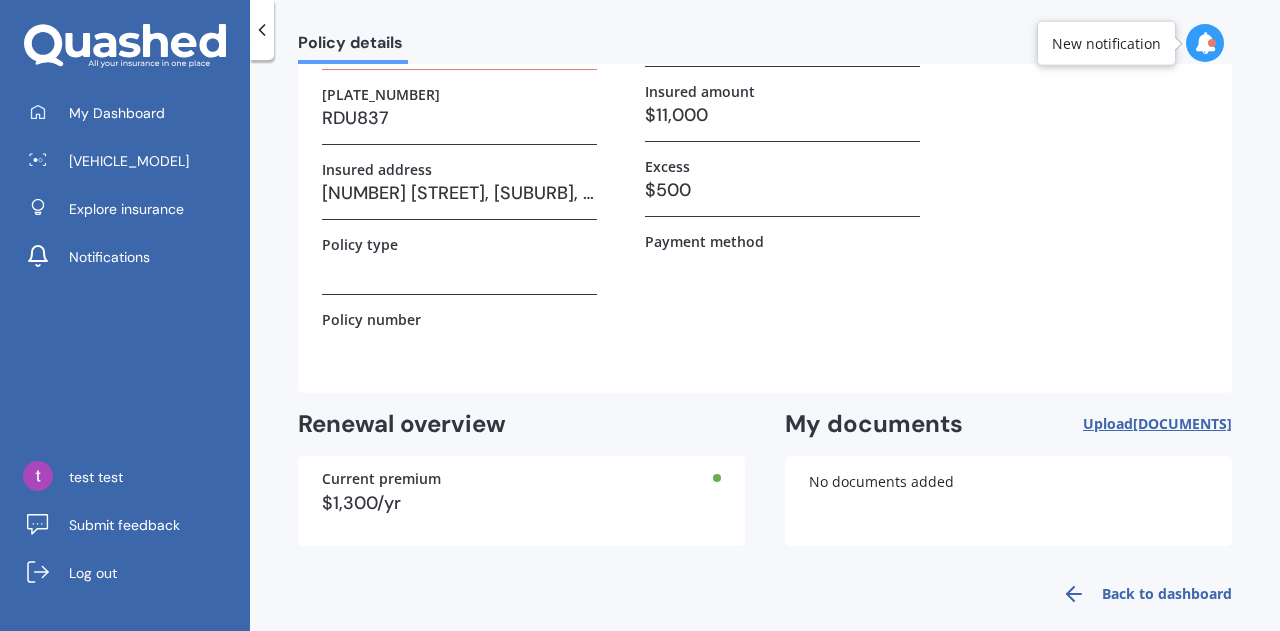 scroll, scrollTop: 0, scrollLeft: 0, axis: both 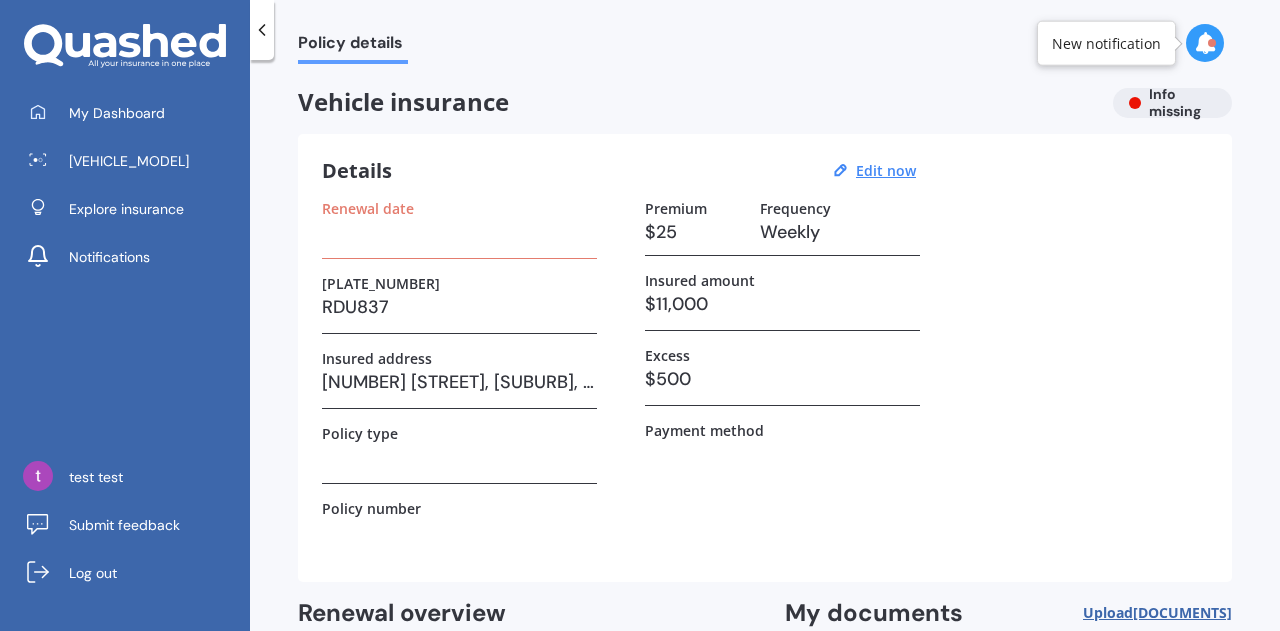 click at bounding box center [459, 232] 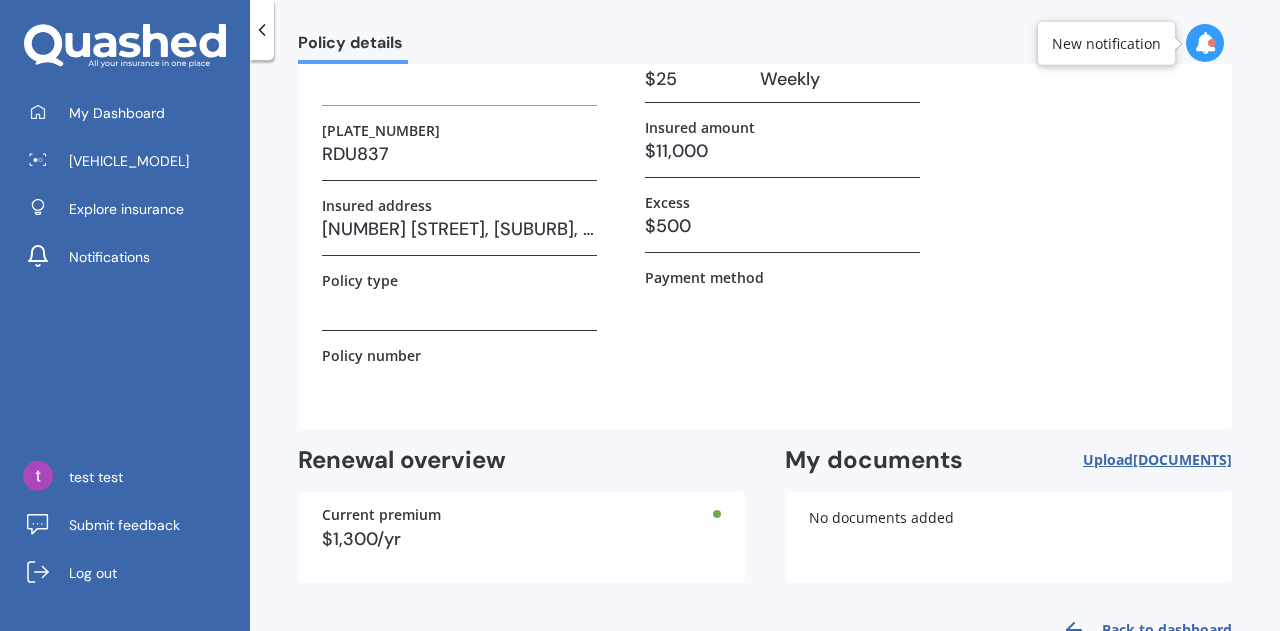 scroll, scrollTop: 0, scrollLeft: 0, axis: both 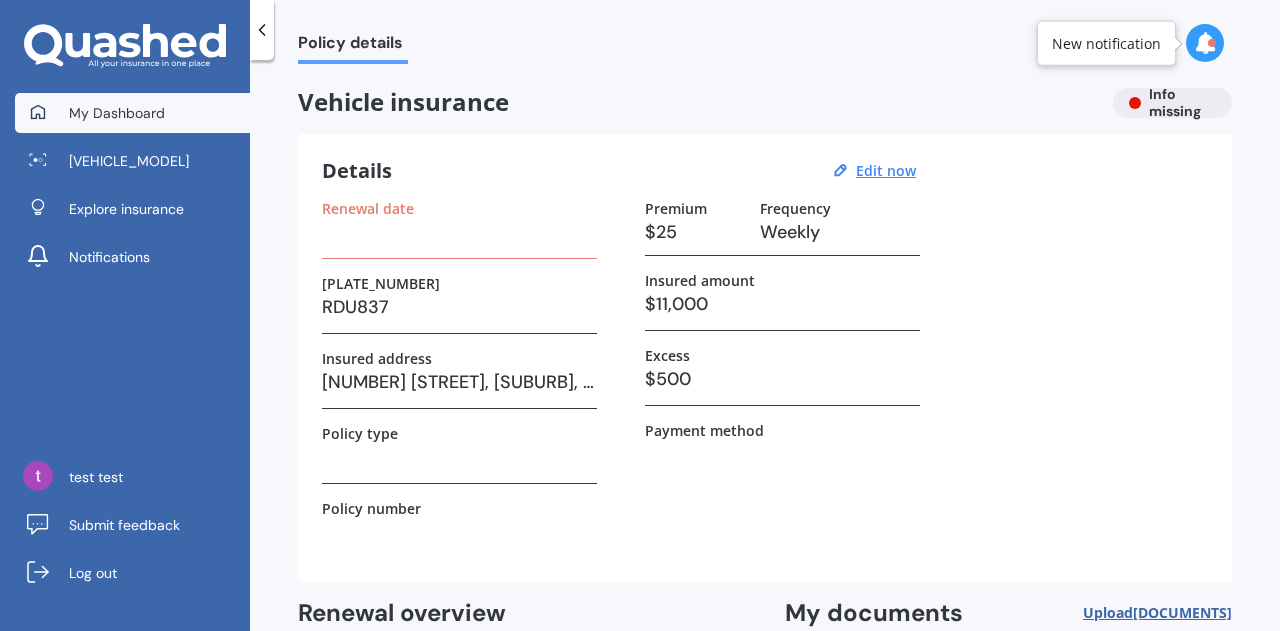 click on "My Dashboard" at bounding box center (132, 113) 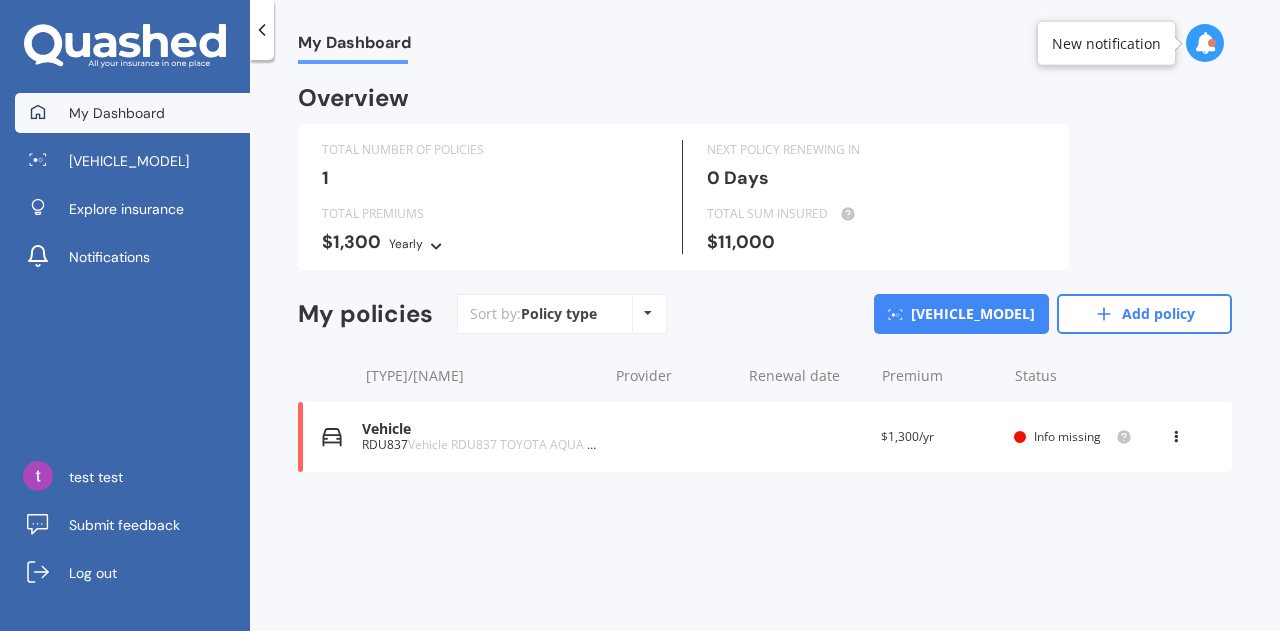 click at bounding box center (1176, 433) 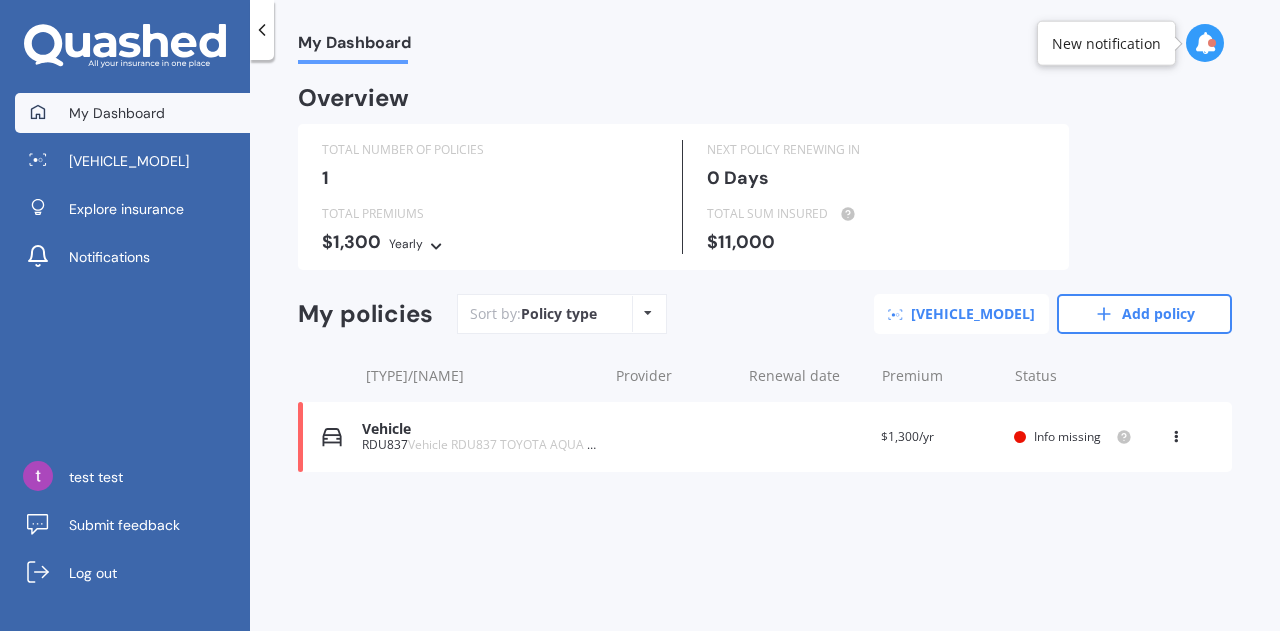 click on "[VEHICLE_MODEL]" at bounding box center [961, 314] 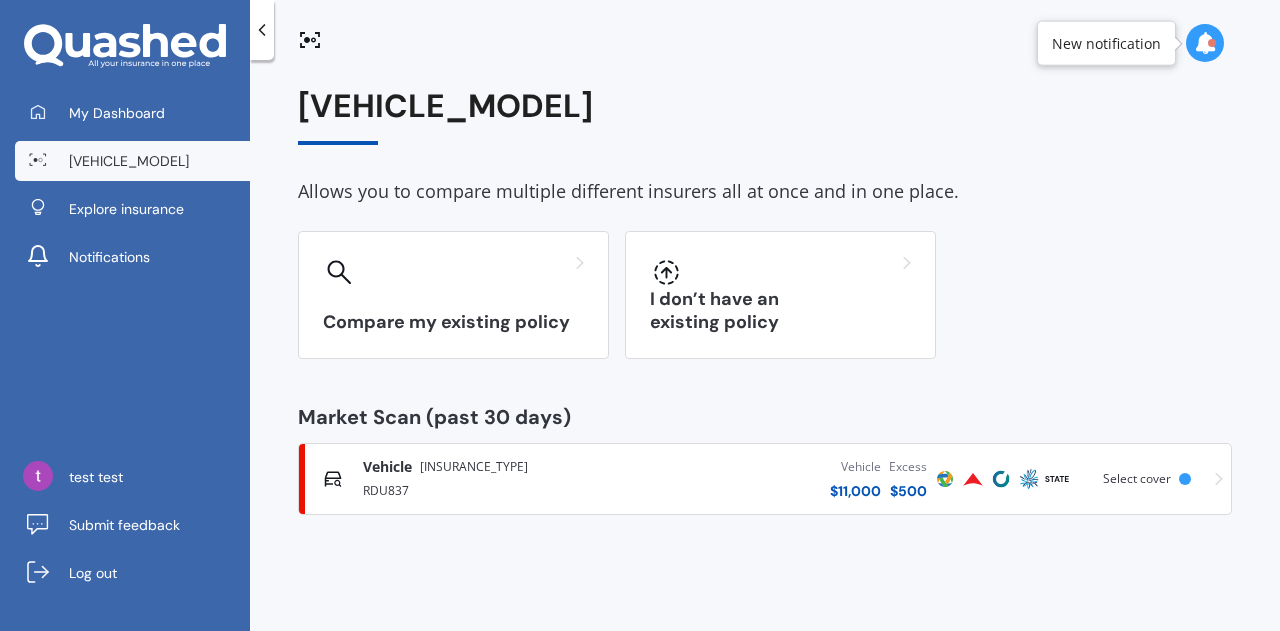 click on "RDU837" at bounding box center (495, 489) 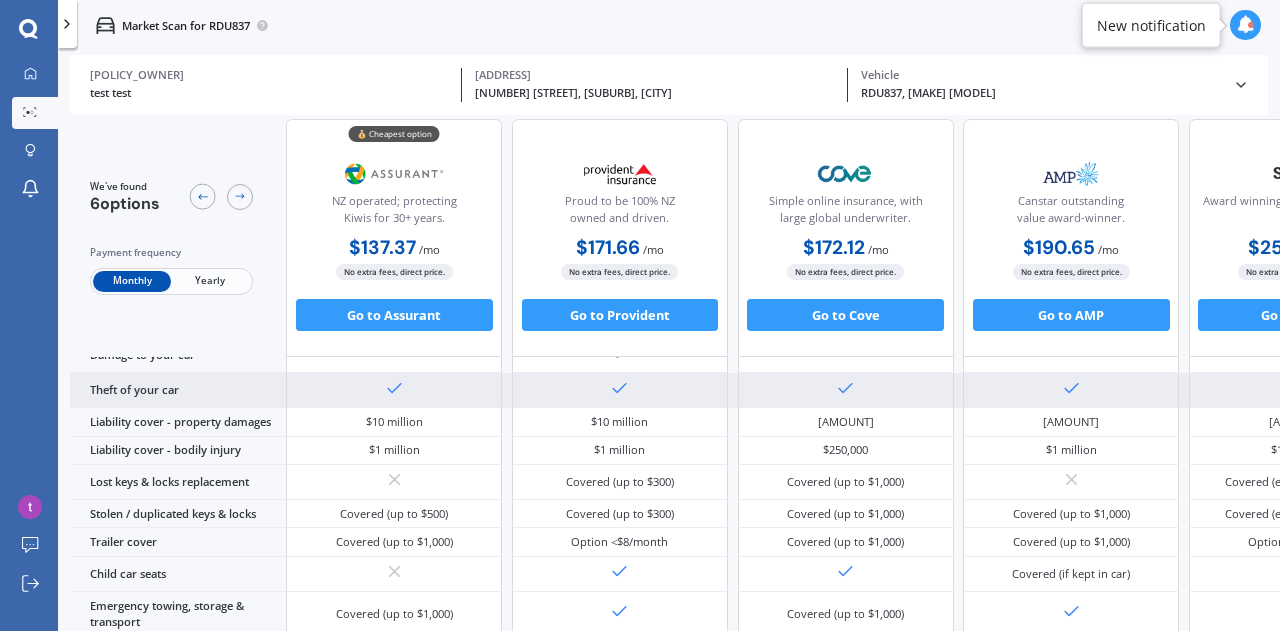scroll, scrollTop: 160, scrollLeft: 0, axis: vertical 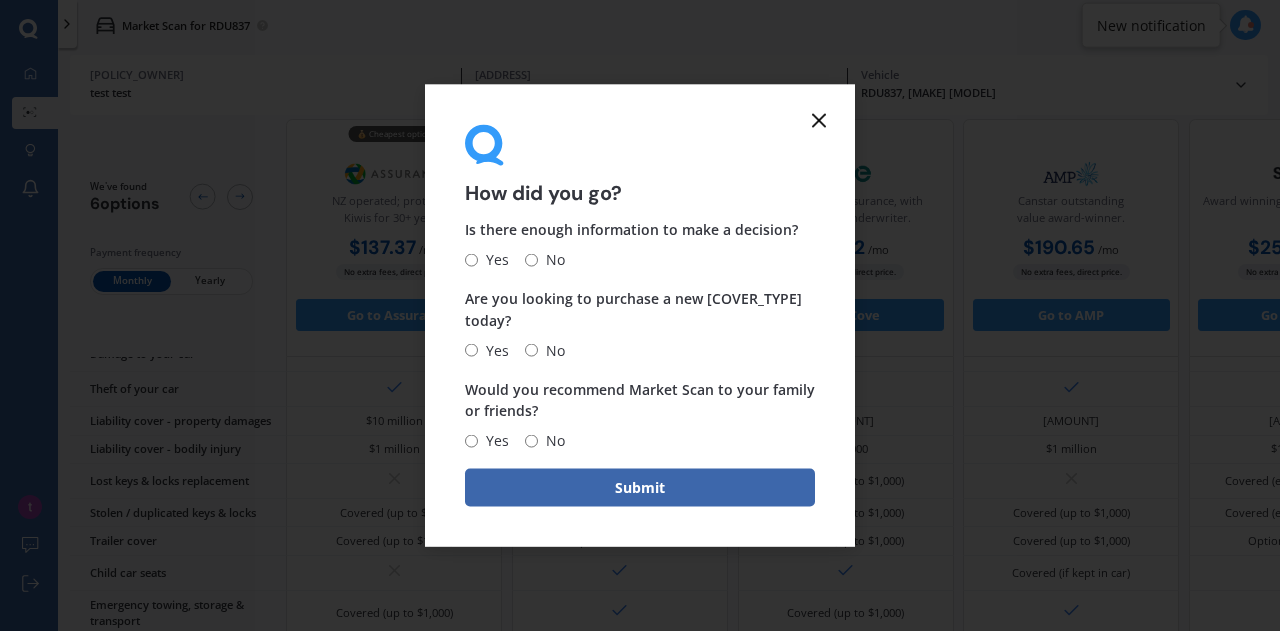 click at bounding box center [819, 120] 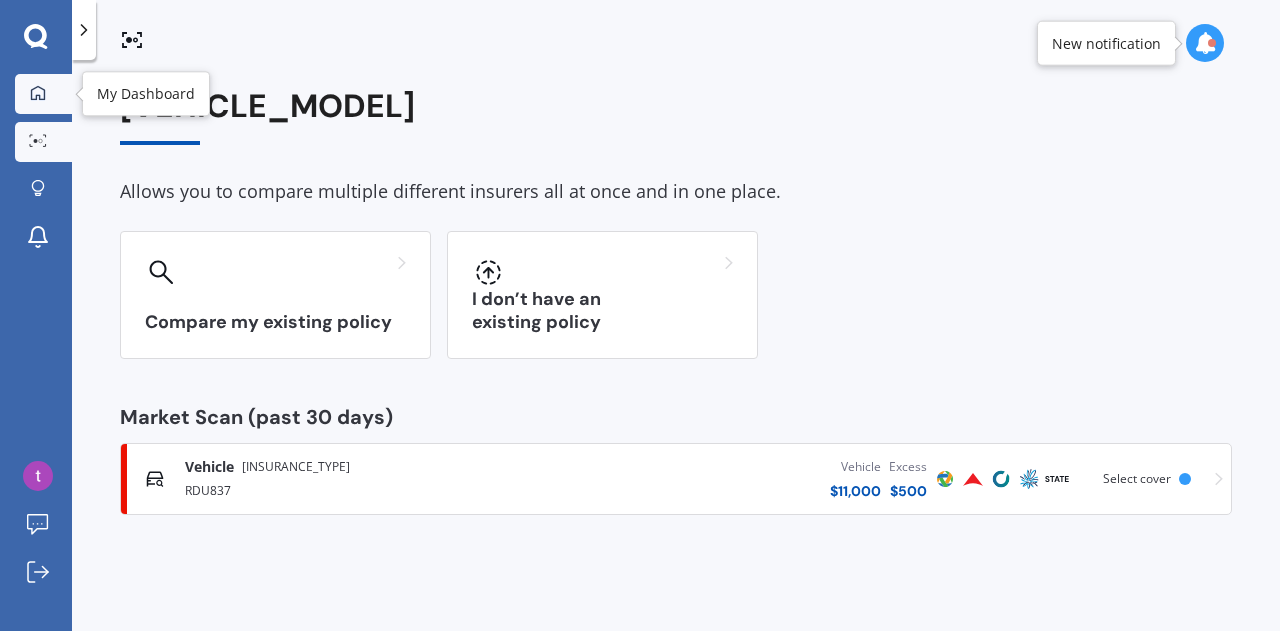 click on "My Dashboard" at bounding box center (43, 94) 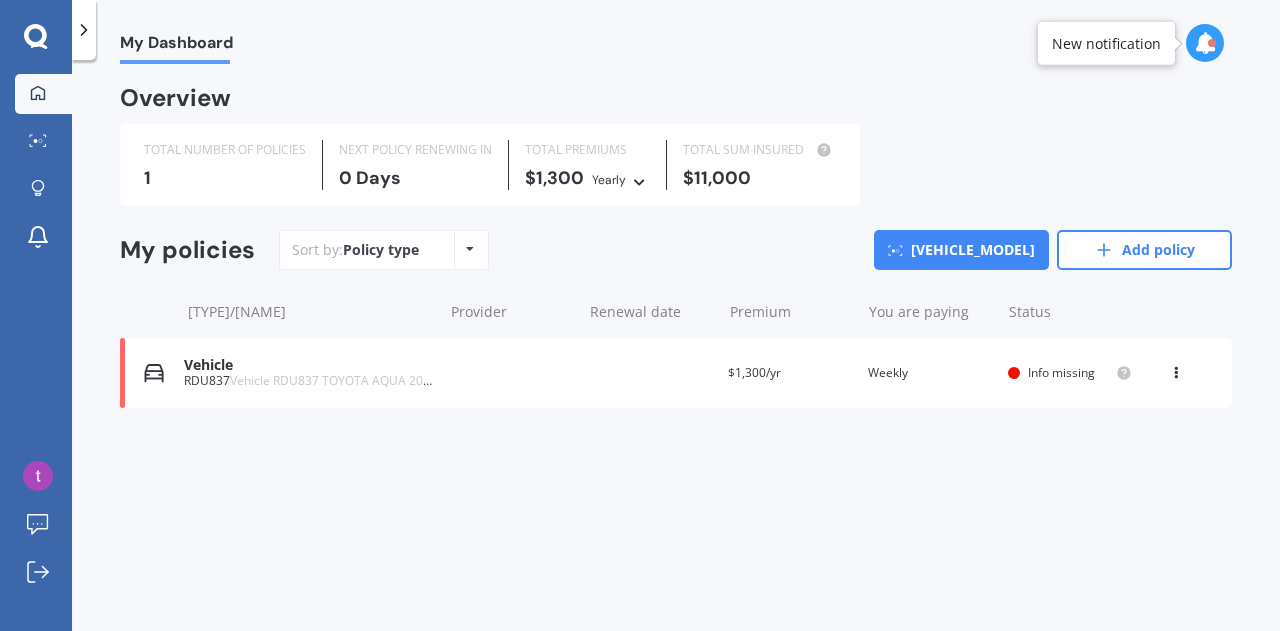 click on "Vehicle [PLATE] [MAKE] [MODEL] [YEAR] Renewal date Premium $1,300/yr You are paying Weekly Status Info missing View option View policy Delete" at bounding box center [676, 373] 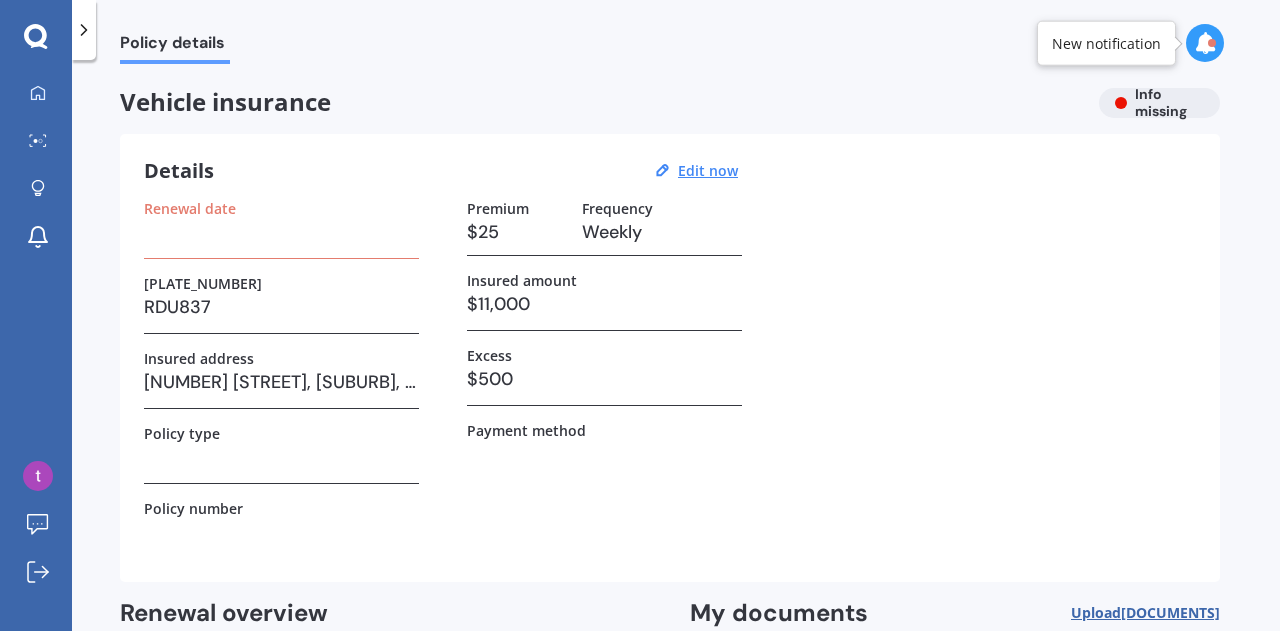click on "Renewal date" at bounding box center [281, 229] 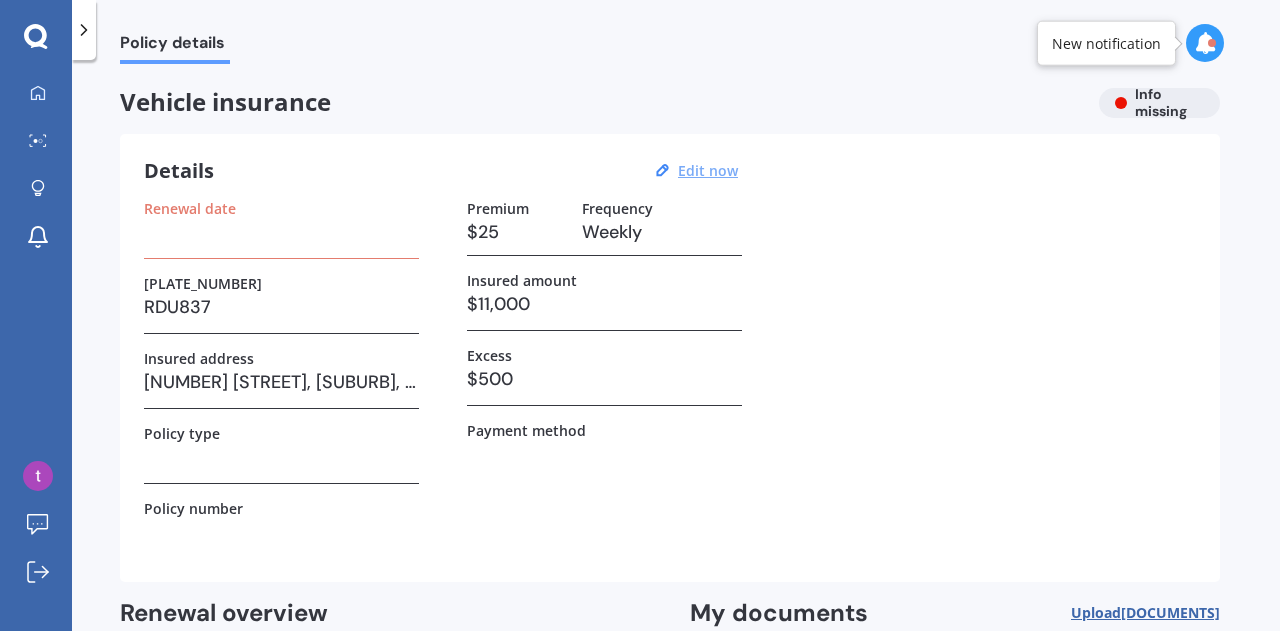 click on "Edit now" at bounding box center [708, 170] 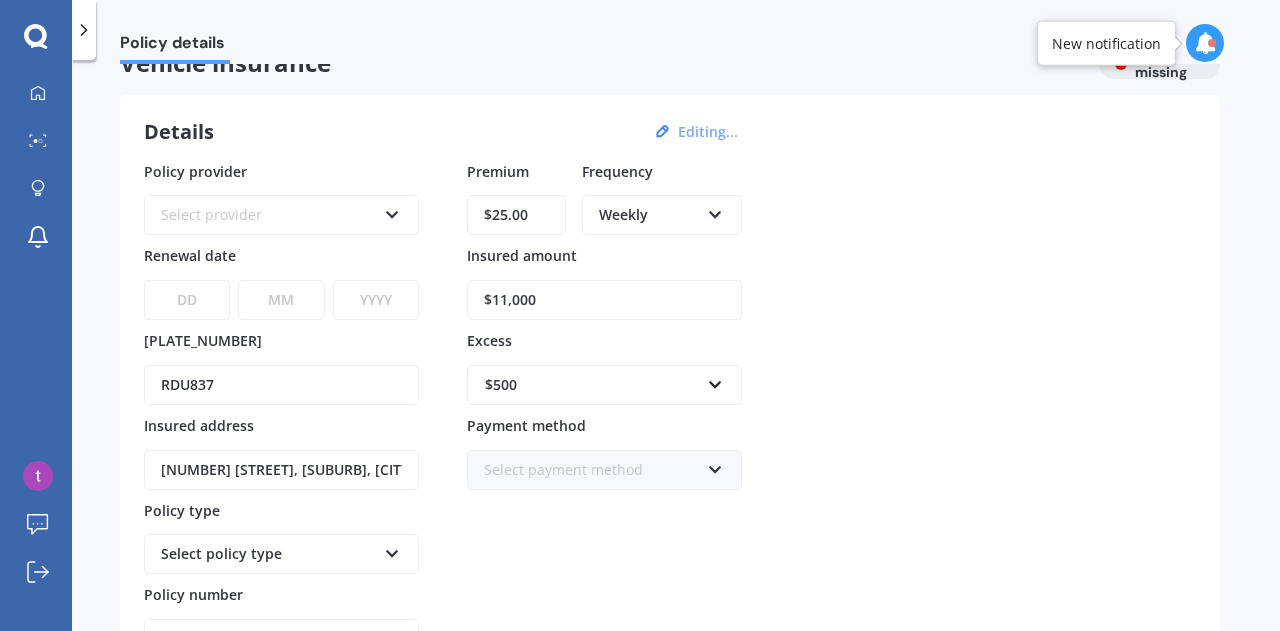 scroll, scrollTop: 40, scrollLeft: 0, axis: vertical 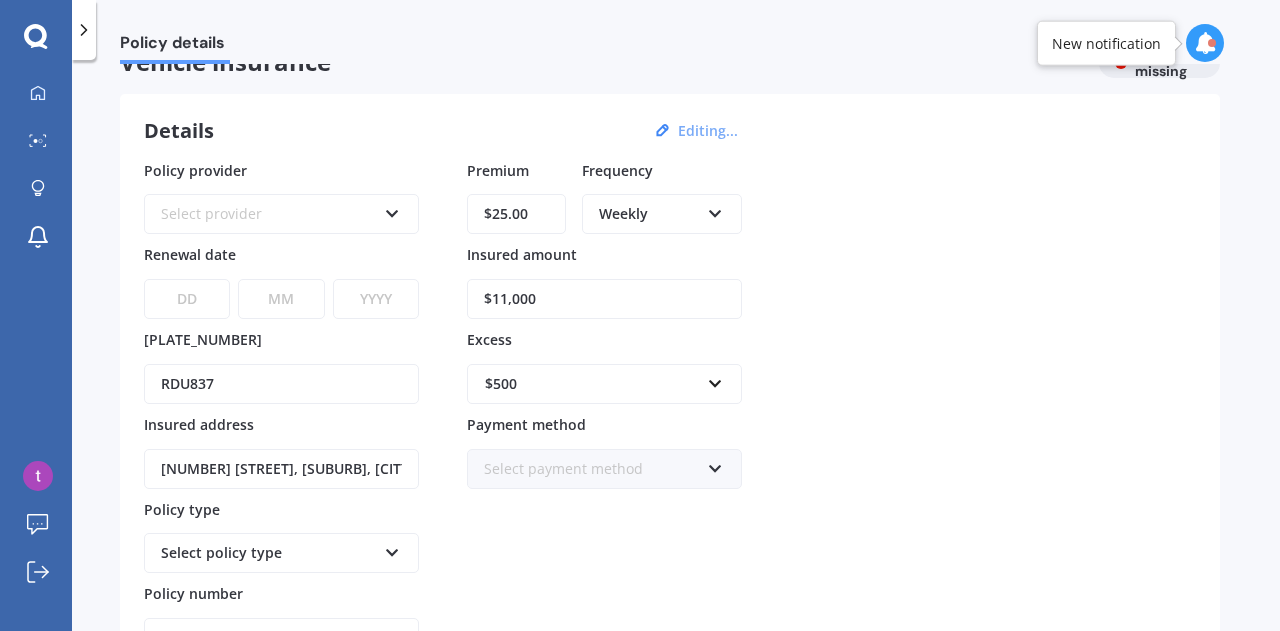 click on "[COMPANY_NAME] [COMPANY_NAME] [COMPANY_NAME] [COMPANY_NAME] [COMPANY_NAME] [COMPANY_NAME] [COMPANY_NAME] [COMPANY_NAME] [COMPANY_NAME] [COMPANY_NAME] [COMPANY_NAME] [COMPANY_NAME] [COMPANY_NAME] [COMPANY_NAME] [COMPANY_NAME] [COMPANY_NAME] [COMPANY_NAME] [COMPANY_NAME] [COMPANY_NAME] [COMPANY_NAME] [COMPANY_NAME] [COMPANY_NAME] [COMPANY_NAME] [COMPANY_NAME] [COMPANY_NAME] [COMPANY_NAME] [COMPANY_NAME]" at bounding box center (281, 214) 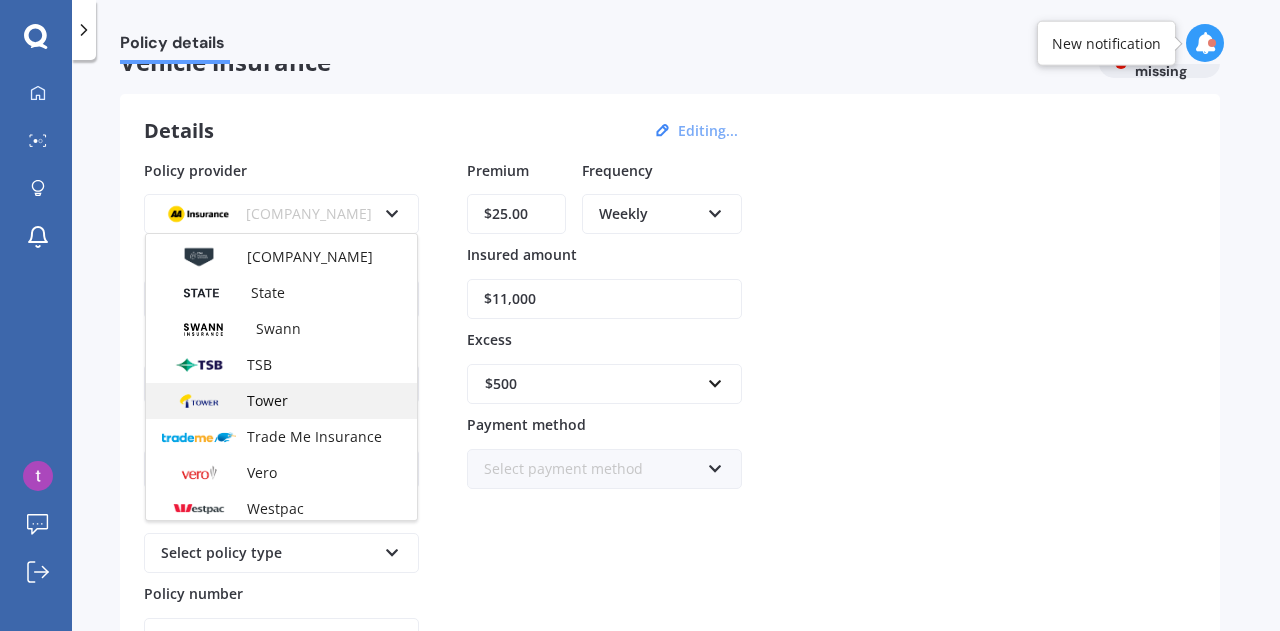scroll, scrollTop: 829, scrollLeft: 0, axis: vertical 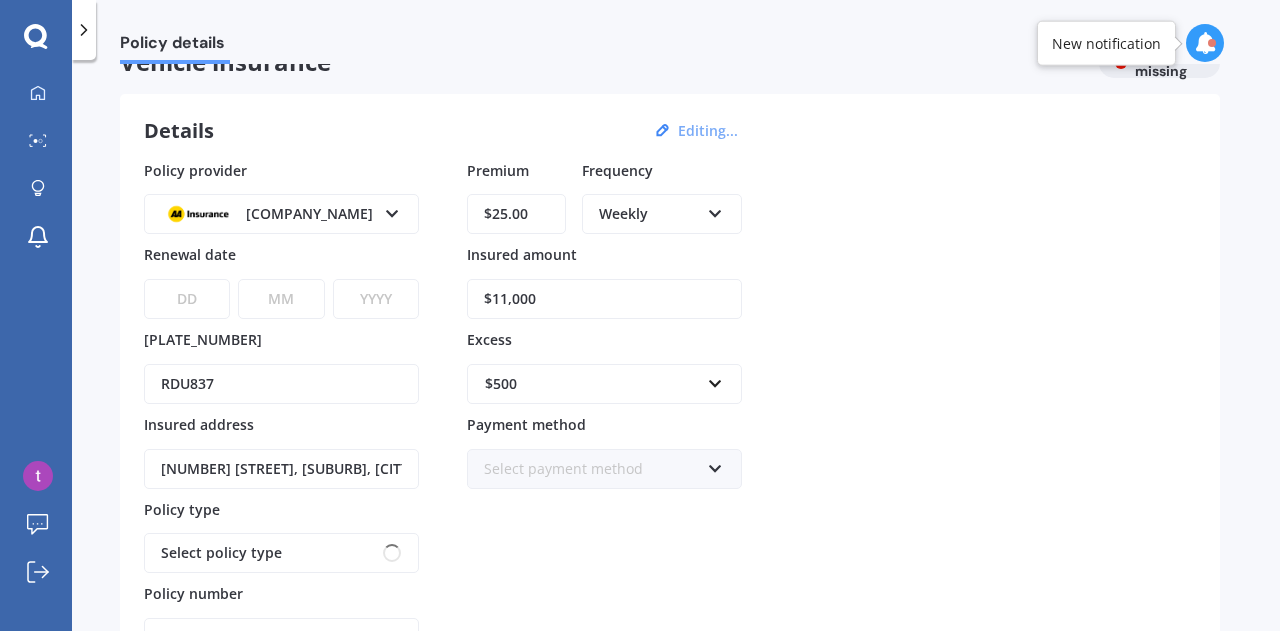 click on "Premium $25.00 Frequency Weekly Yearly Six-Monthly Quarterly Monthly Fortnightly Weekly Insured amount $11,000 Excess $500 $100 $400 $500 $750 $1,000 $1,500 $2,000 Payment method Select payment method Direct debit - bank account Direct debit - credit/debit card Online payment Internet banking transfer Cheque" at bounding box center (604, 409) 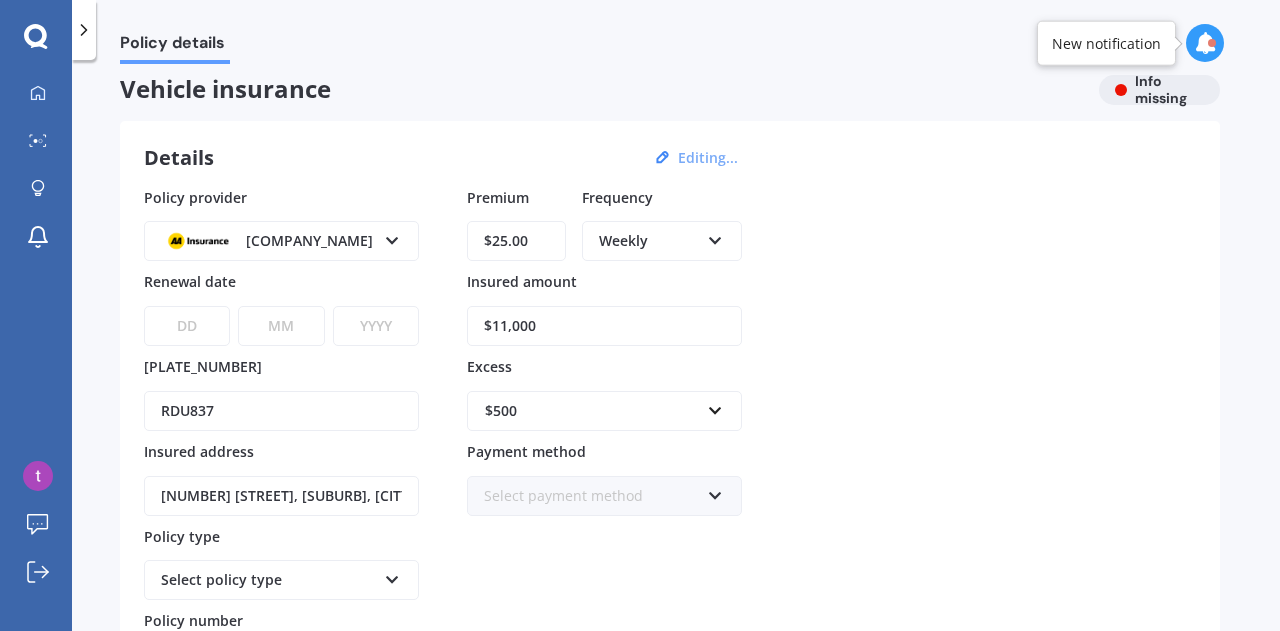 scroll, scrollTop: 0, scrollLeft: 0, axis: both 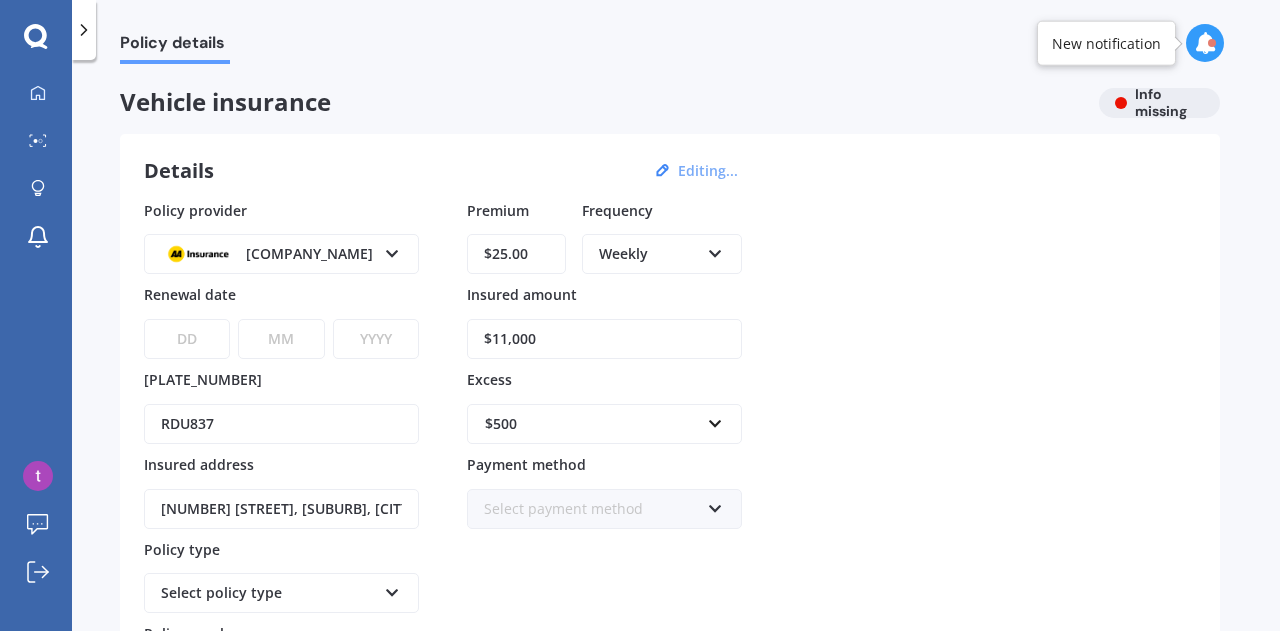 click on "AA AA AMI AMP ANZ ASB Aioi Nissay Dowa Ando Assurant BNZ Co-Operative Bank Cove FMG Initio Kiwibank Lantern Lumley MAS NAC NZI Other Provident SBS Star Insure State Swann TSB Tower Trade Me Insurance Vero Westpac YOUI" at bounding box center [281, 254] 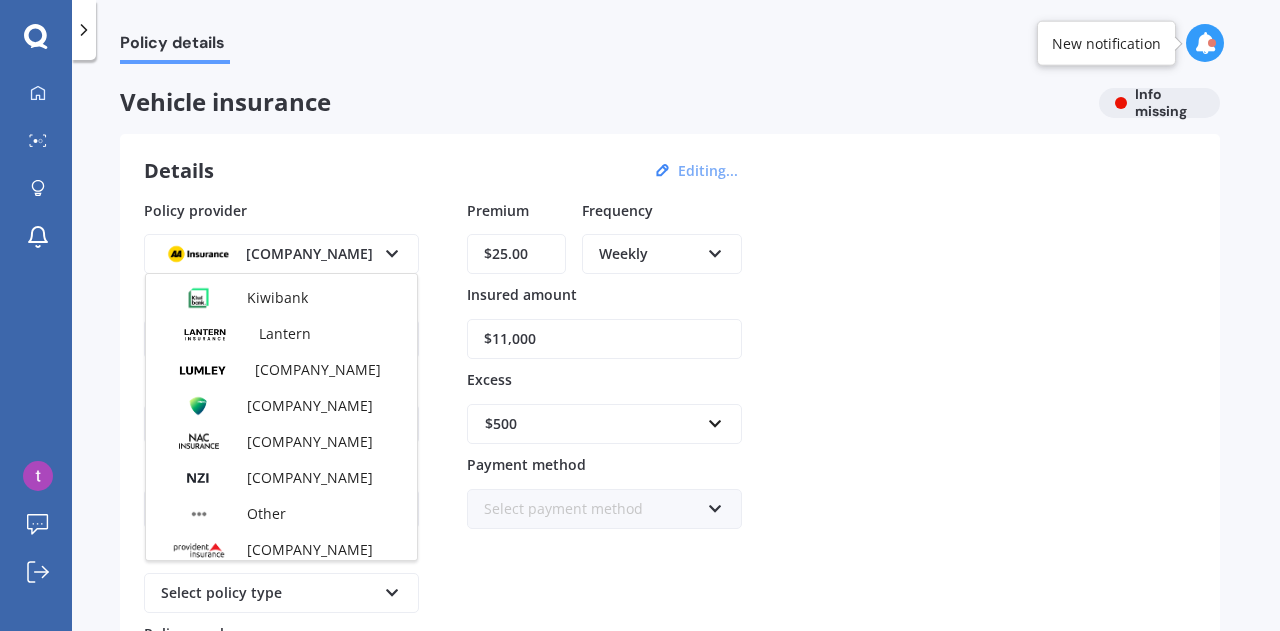 scroll, scrollTop: 457, scrollLeft: 0, axis: vertical 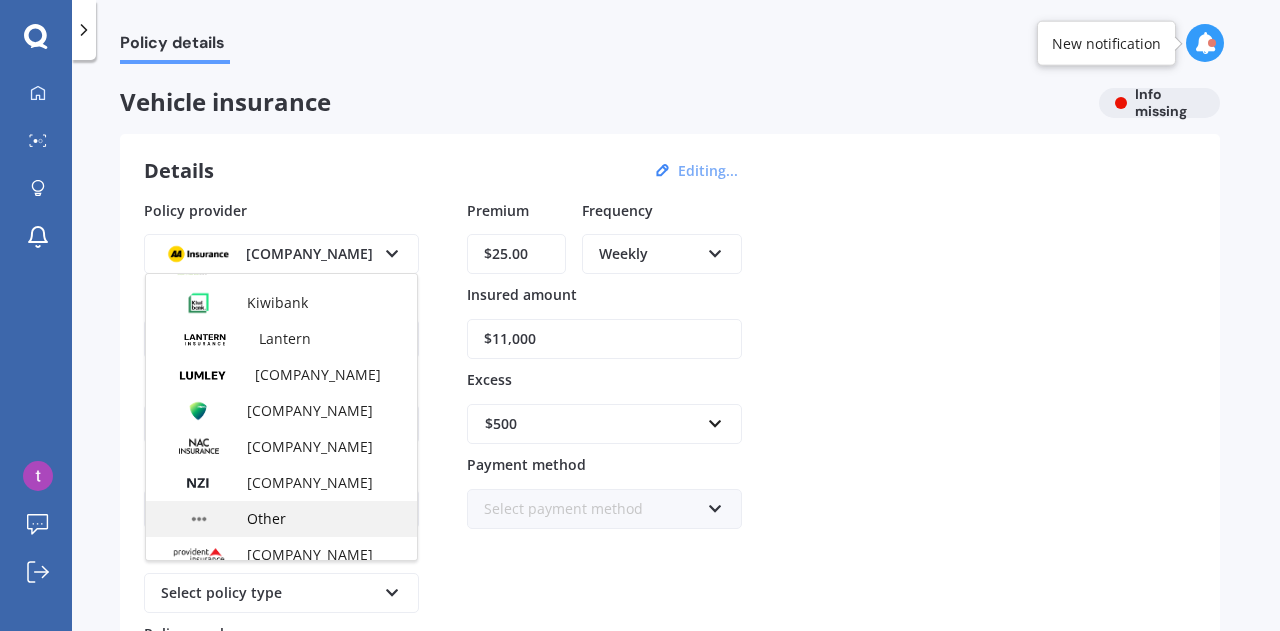 click on "Other" at bounding box center [281, 519] 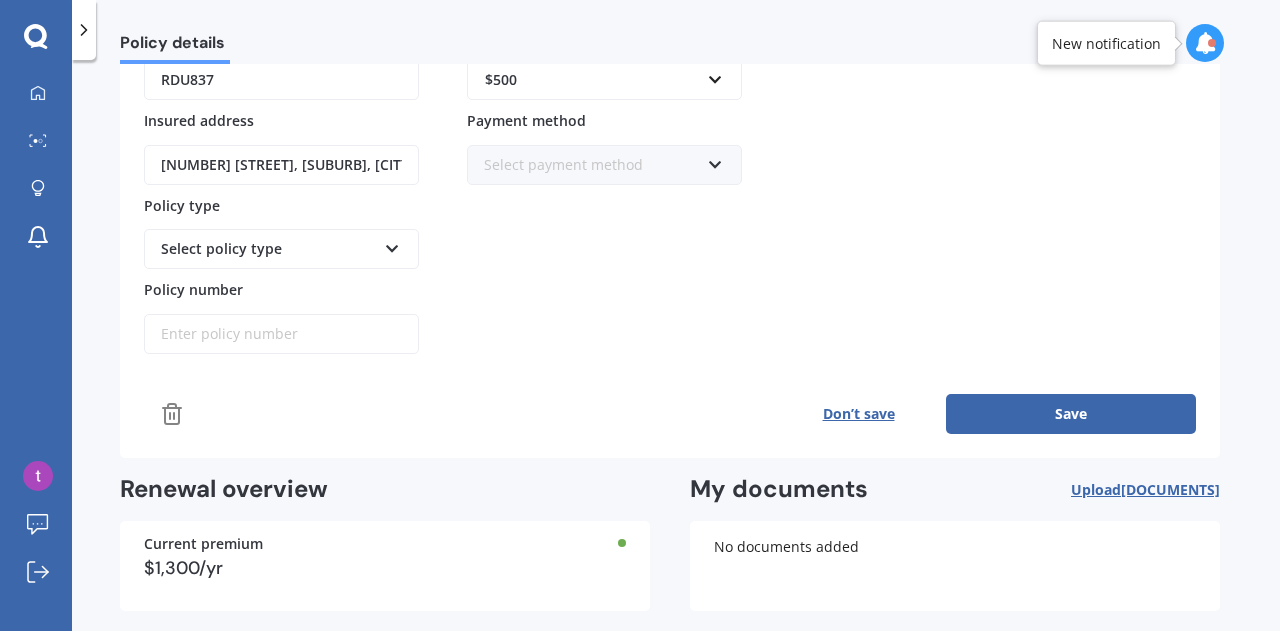 scroll, scrollTop: 424, scrollLeft: 0, axis: vertical 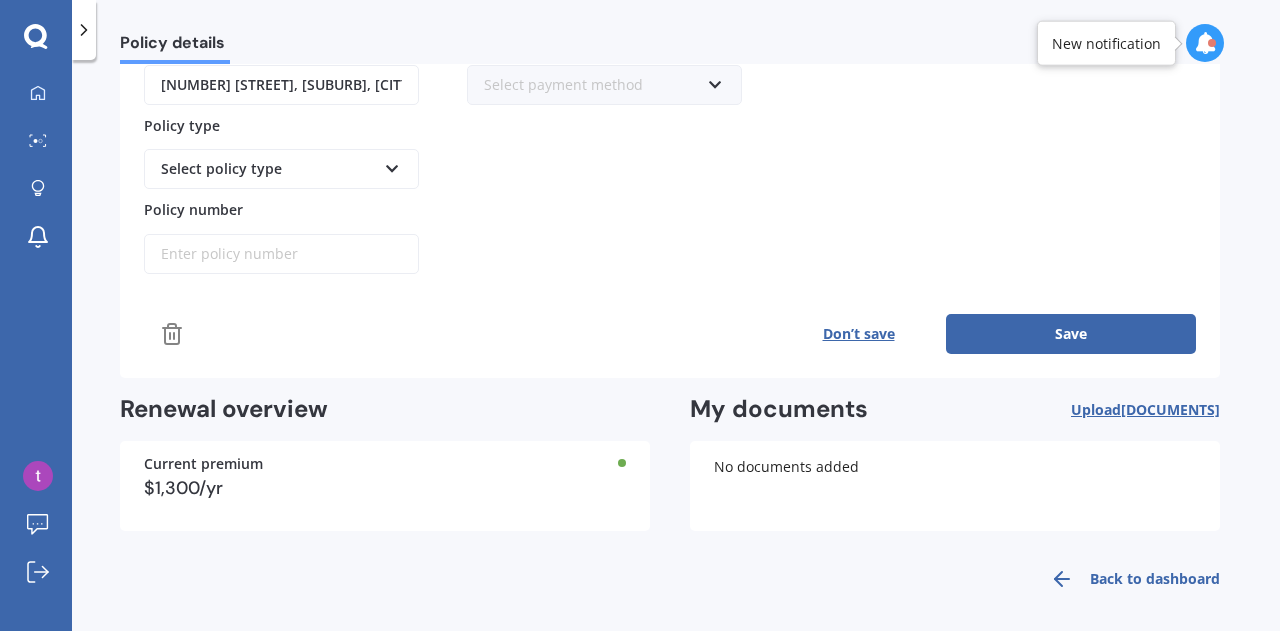 click on "Save" at bounding box center (1071, 334) 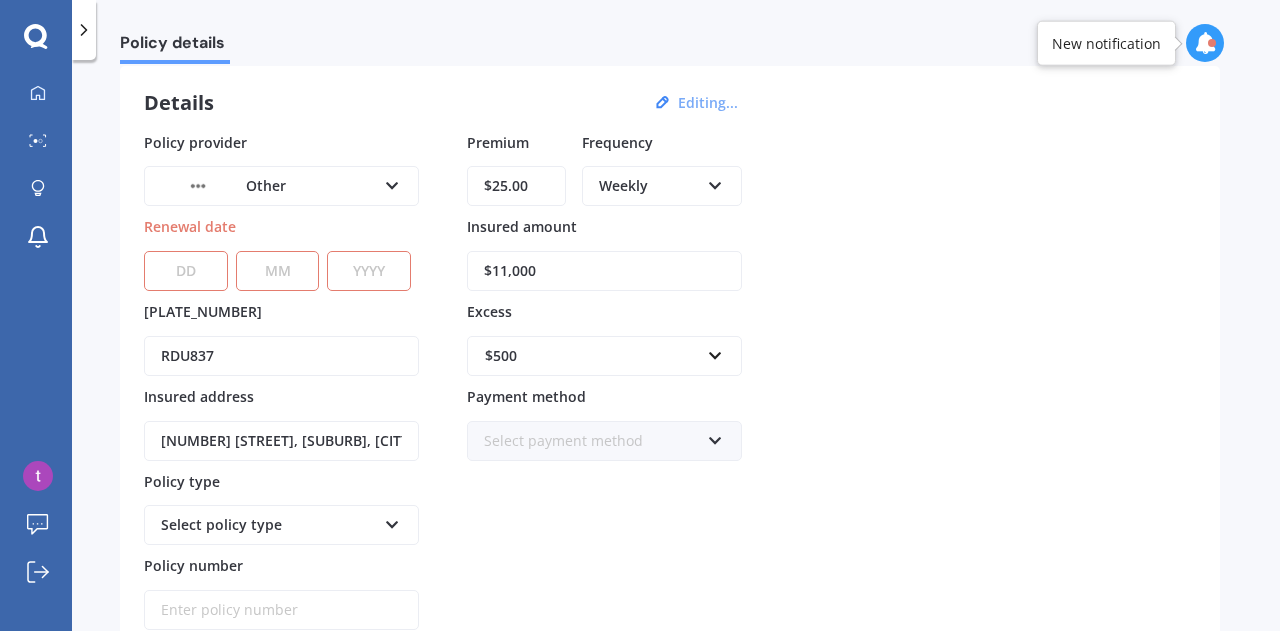 scroll, scrollTop: 32, scrollLeft: 0, axis: vertical 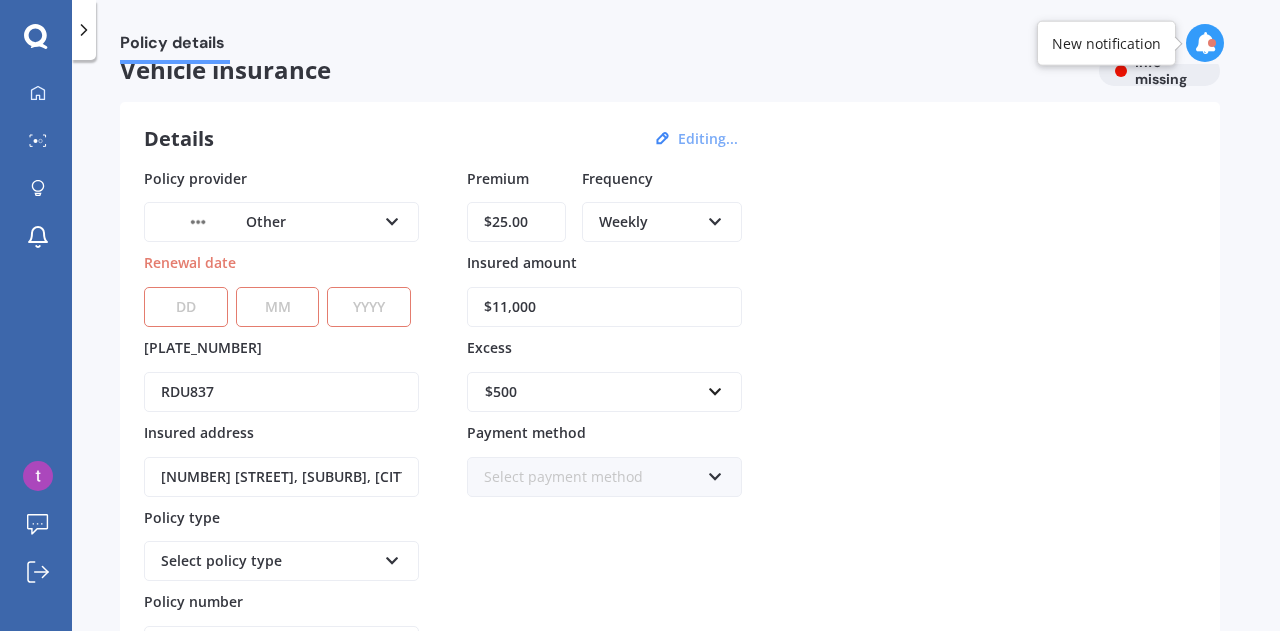 click on "[DAY] [MONTH] [YEAR]" at bounding box center (186, 307) 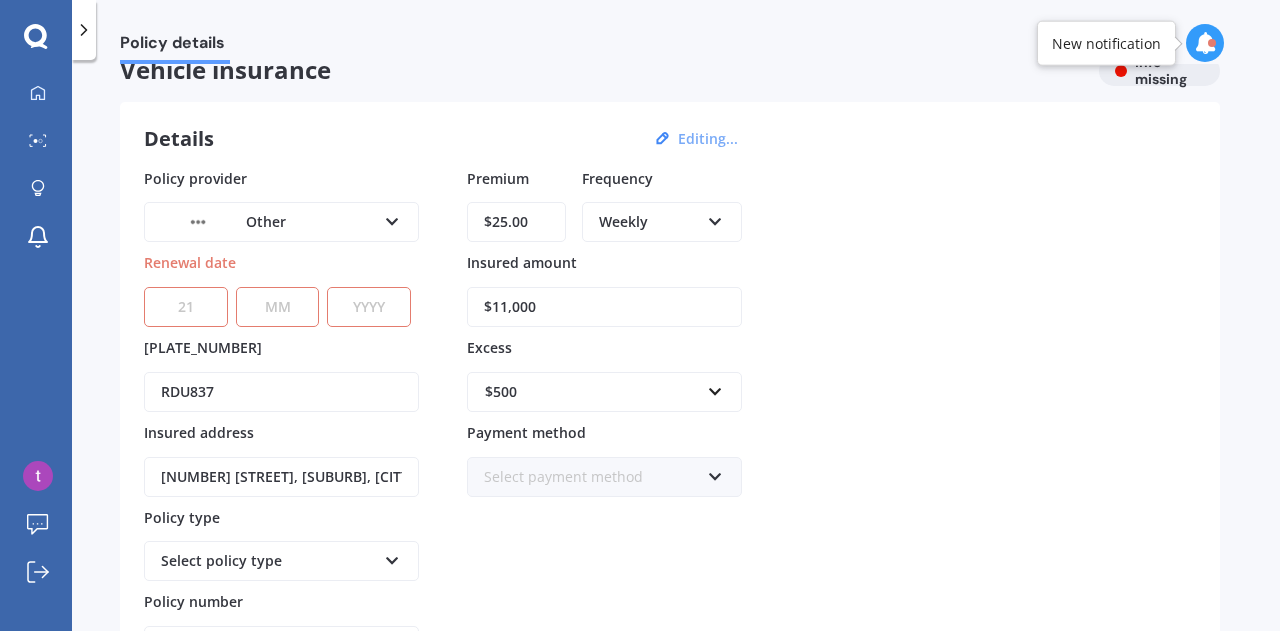 click on "[DAY] [MONTH] [YEAR]" at bounding box center (186, 307) 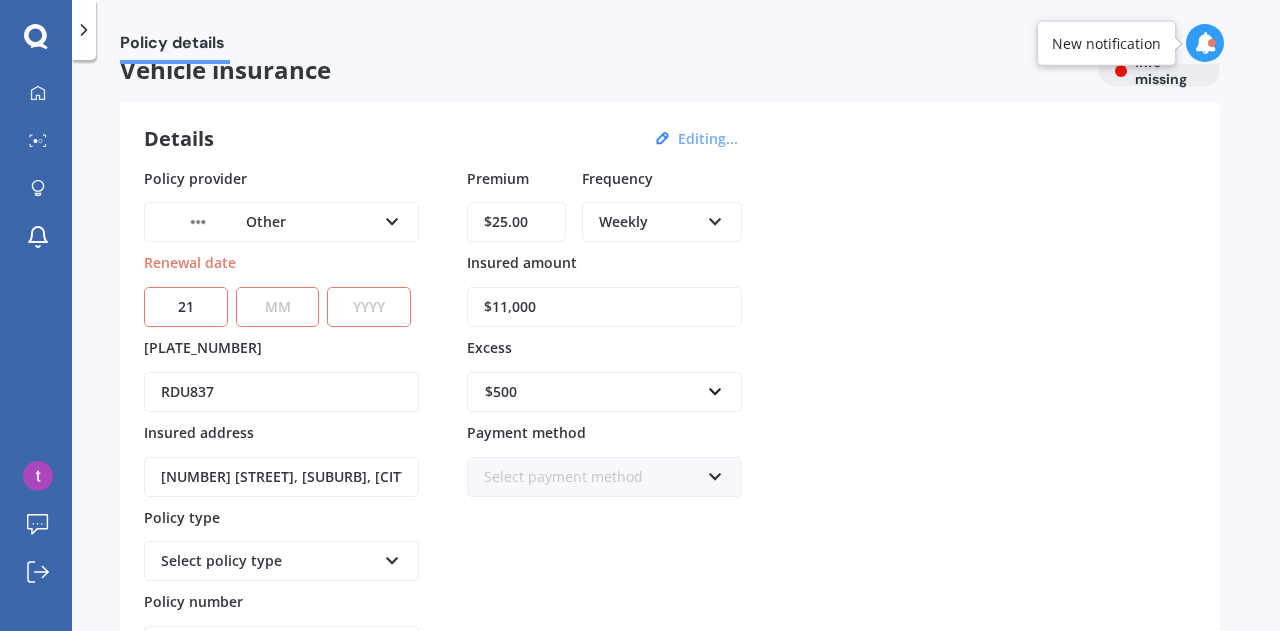 click on "MM 01 02 03 04 05 06 07 08 09 10 11 12" at bounding box center [278, 307] 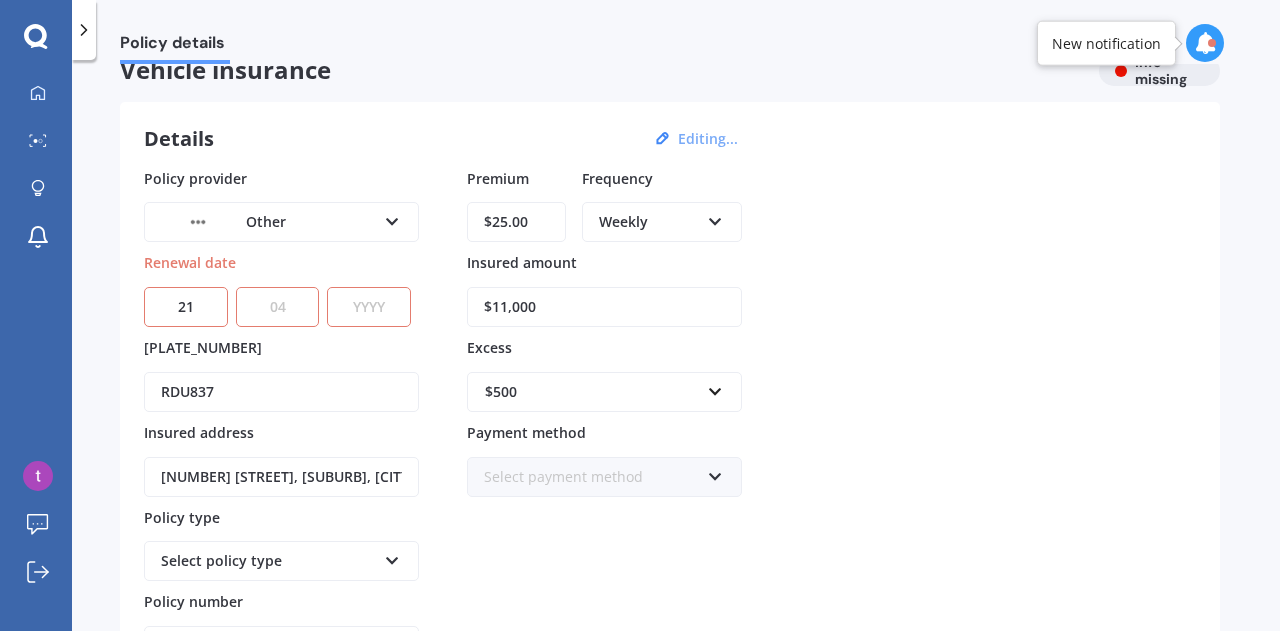 click on "MM 01 02 03 04 05 06 07 08 09 10 11 12" at bounding box center [278, 307] 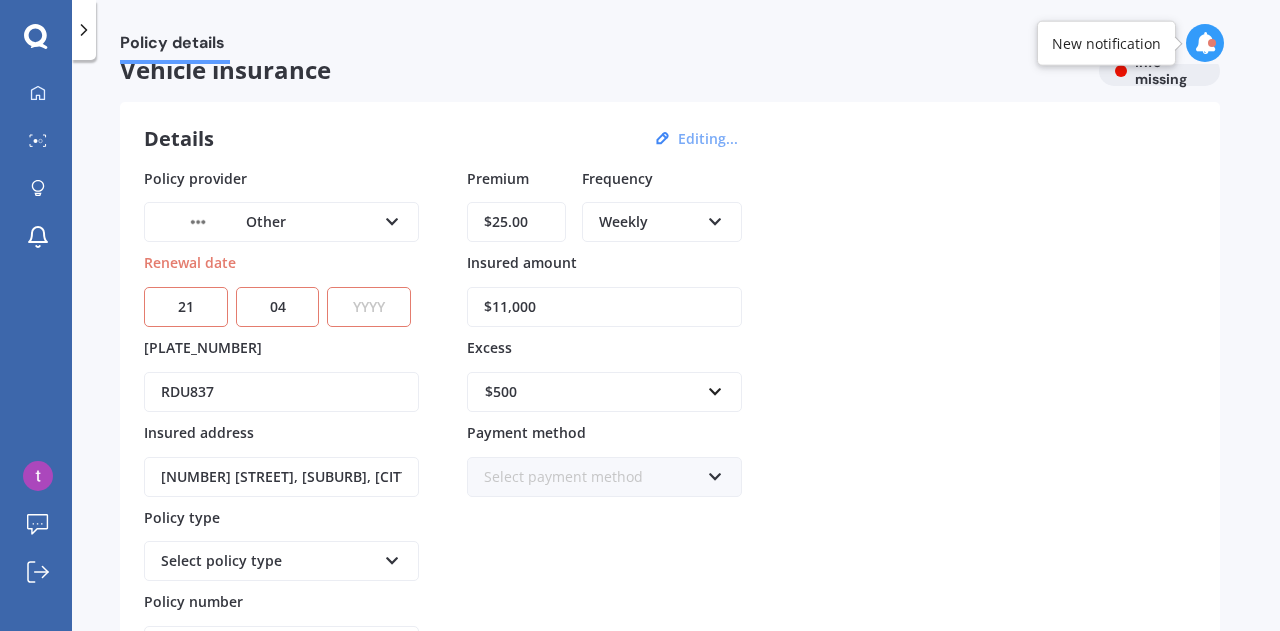 click on "YYYY 2027 2026 2025 2024 2023 2022 2021 2020 2019 2018 2017 2016 2015 2014 2013 2012 2011 2010 2009 2008 2007 2006 2005 2004 2003 2002 2001 2000 1999 1998 1997 1996 1995 1994 1993 1992 1991 1990 1989 1988 1987 1986 1985 1984 1983 1982 1981 1980 1979 1978 1977 1976 1975 1974 1973 1972 1971 1970 1969 1968 1967 1966 1965 1964 1963 1962 1961 1960 1959 1958 1957 1956 1955 1954 1953 1952 1951 1950 1949 1948 1947 1946 1945 1944 1943 1942 1941 1940 1939 1938 1937 1936 1935 1934 1933 1932 1931 1930 1929 1928" at bounding box center (369, 307) 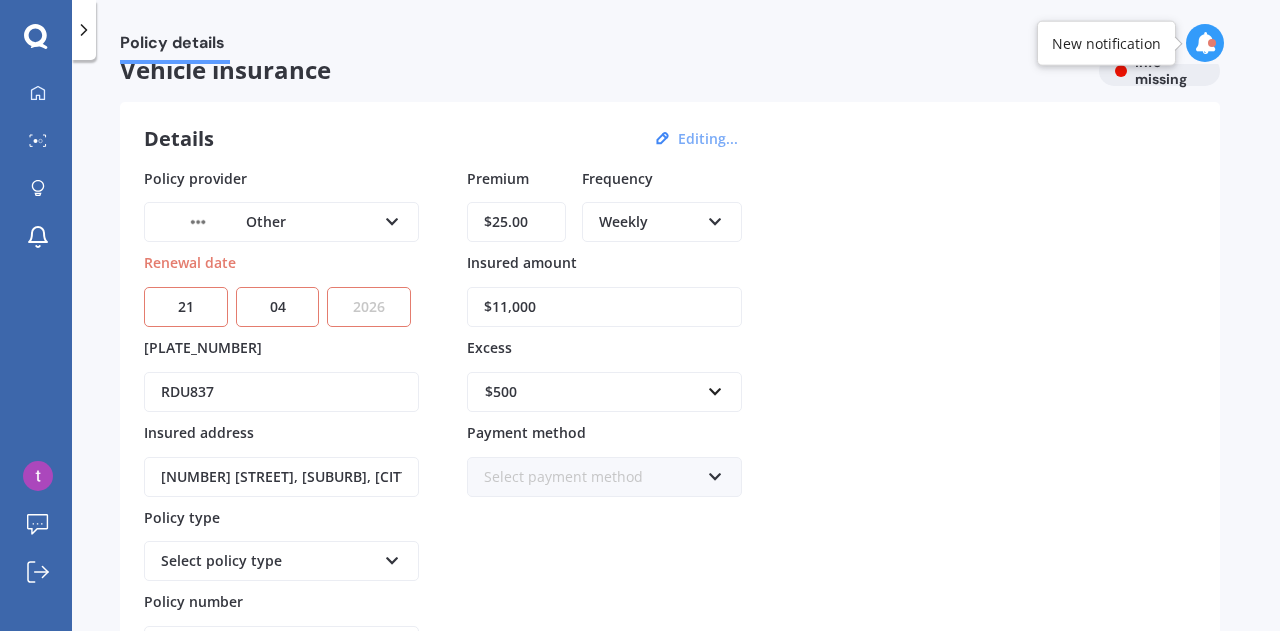 click on "YYYY 2027 2026 2025 2024 2023 2022 2021 2020 2019 2018 2017 2016 2015 2014 2013 2012 2011 2010 2009 2008 2007 2006 2005 2004 2003 2002 2001 2000 1999 1998 1997 1996 1995 1994 1993 1992 1991 1990 1989 1988 1987 1986 1985 1984 1983 1982 1981 1980 1979 1978 1977 1976 1975 1974 1973 1972 1971 1970 1969 1968 1967 1966 1965 1964 1963 1962 1961 1960 1959 1958 1957 1956 1955 1954 1953 1952 1951 1950 1949 1948 1947 1946 1945 1944 1943 1942 1941 1940 1939 1938 1937 1936 1935 1934 1933 1932 1931 1930 1929 1928" at bounding box center (369, 307) 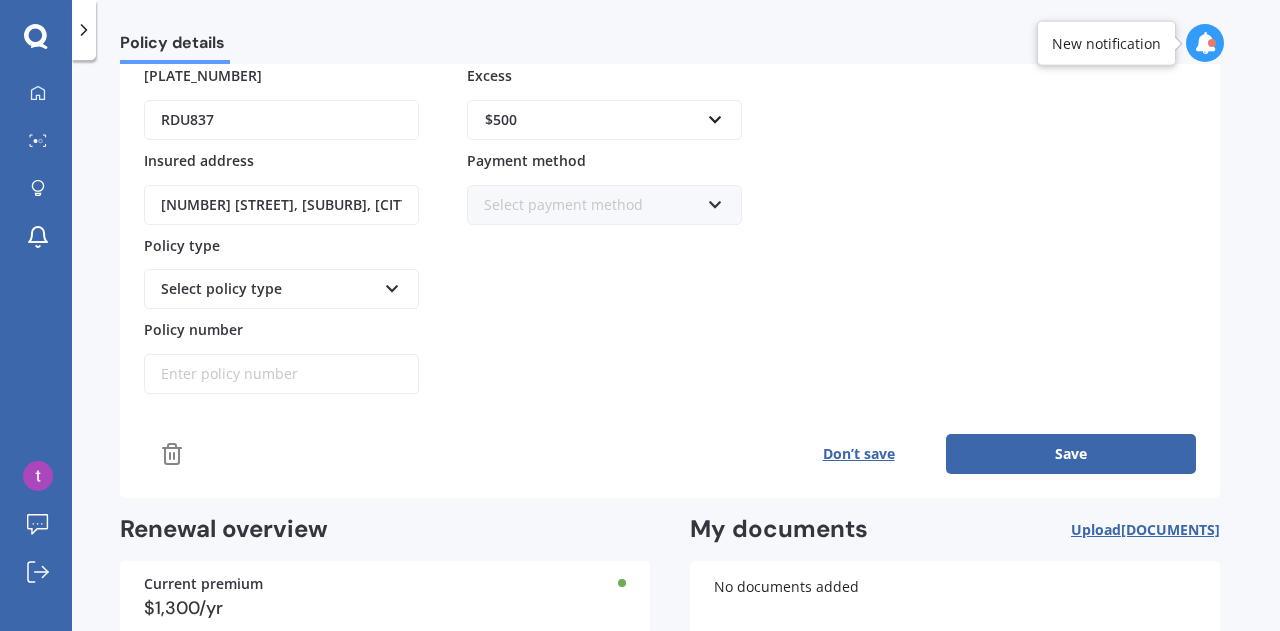 click on "Save" at bounding box center [1071, 454] 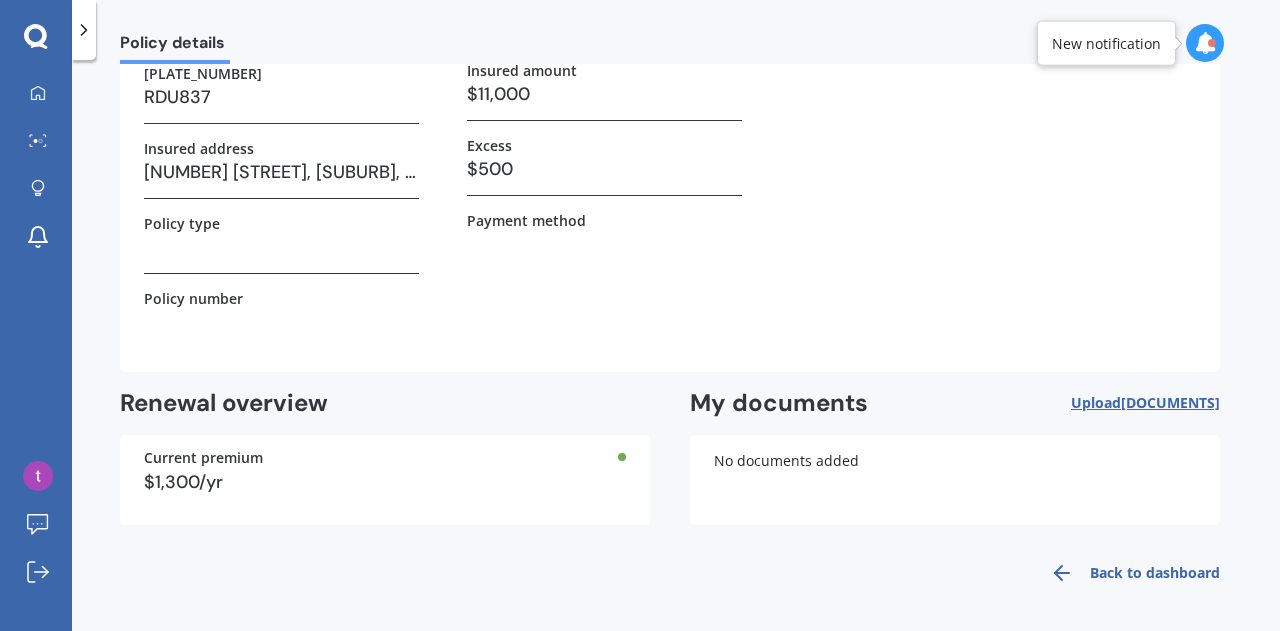 scroll, scrollTop: 0, scrollLeft: 0, axis: both 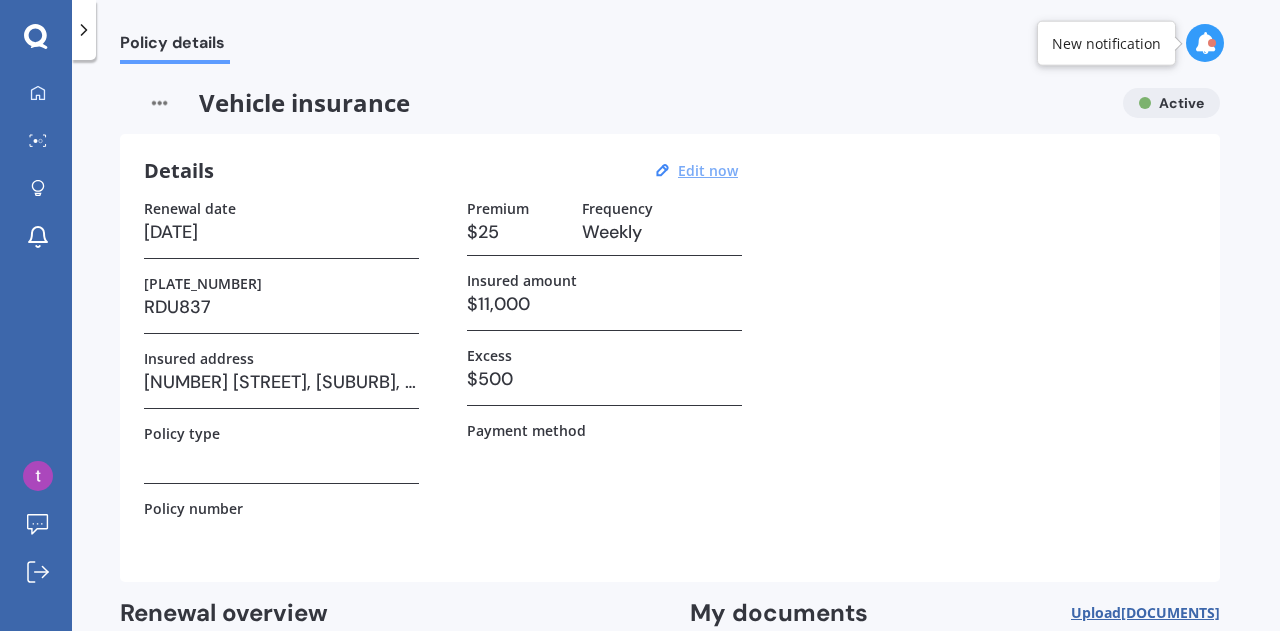 click at bounding box center [84, 30] 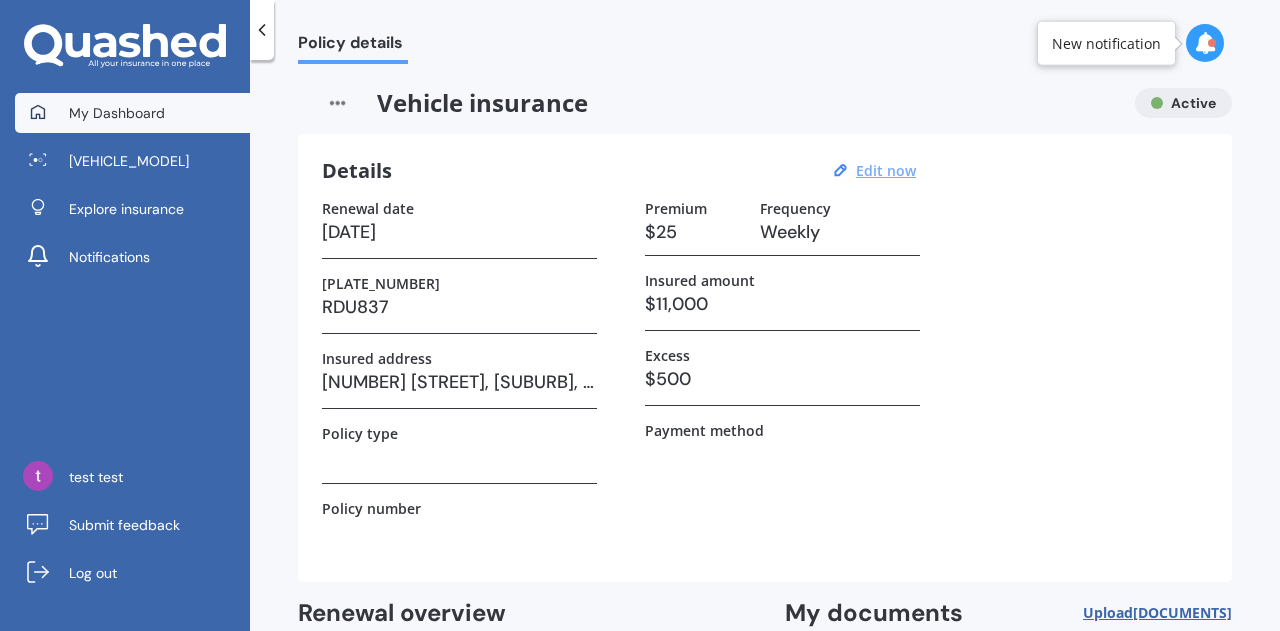 click on "My Dashboard" at bounding box center (117, 113) 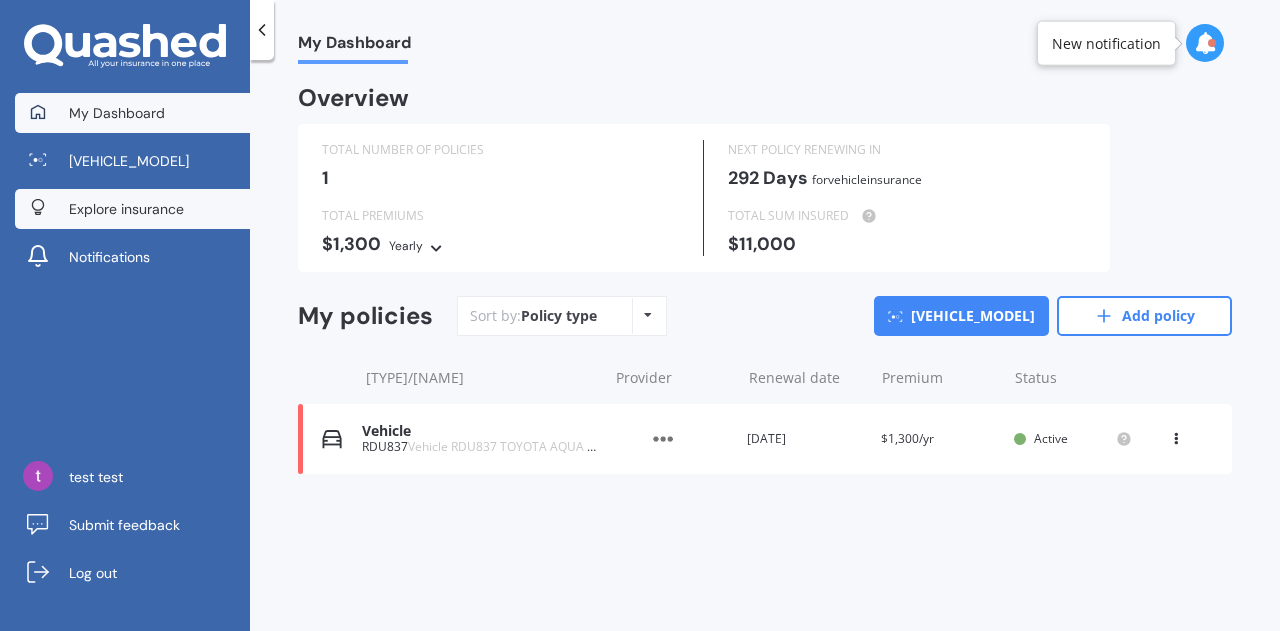 click on "Explore insurance" at bounding box center [126, 209] 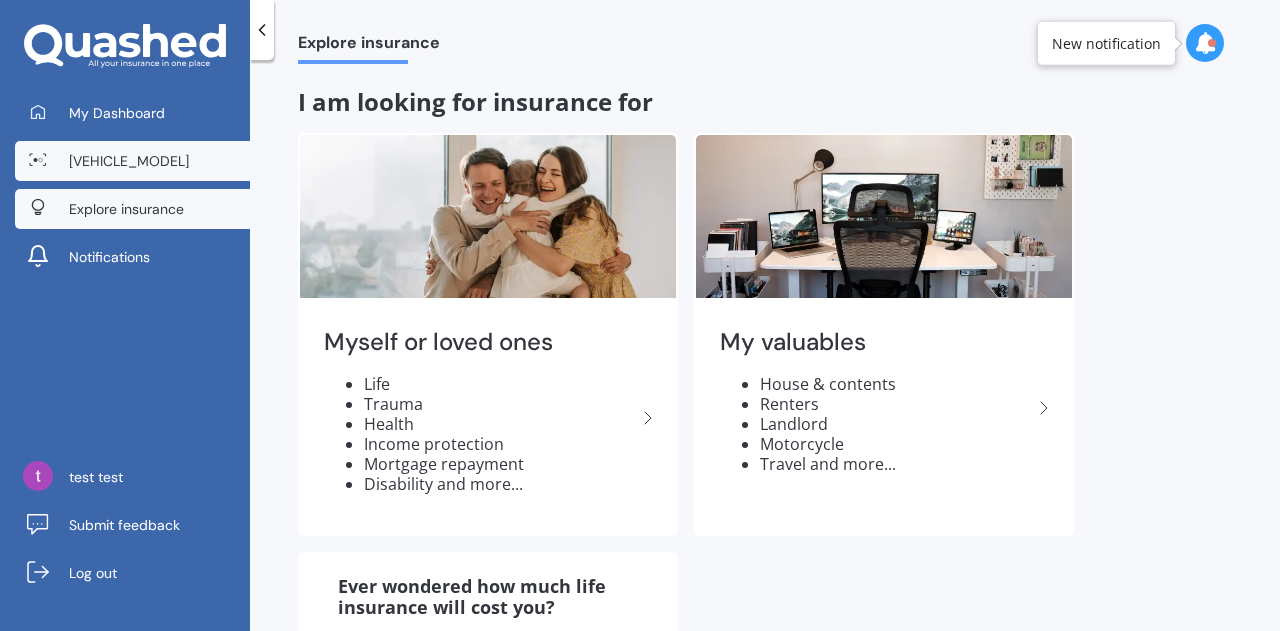 click on "[VEHICLE_MODEL]" at bounding box center [132, 161] 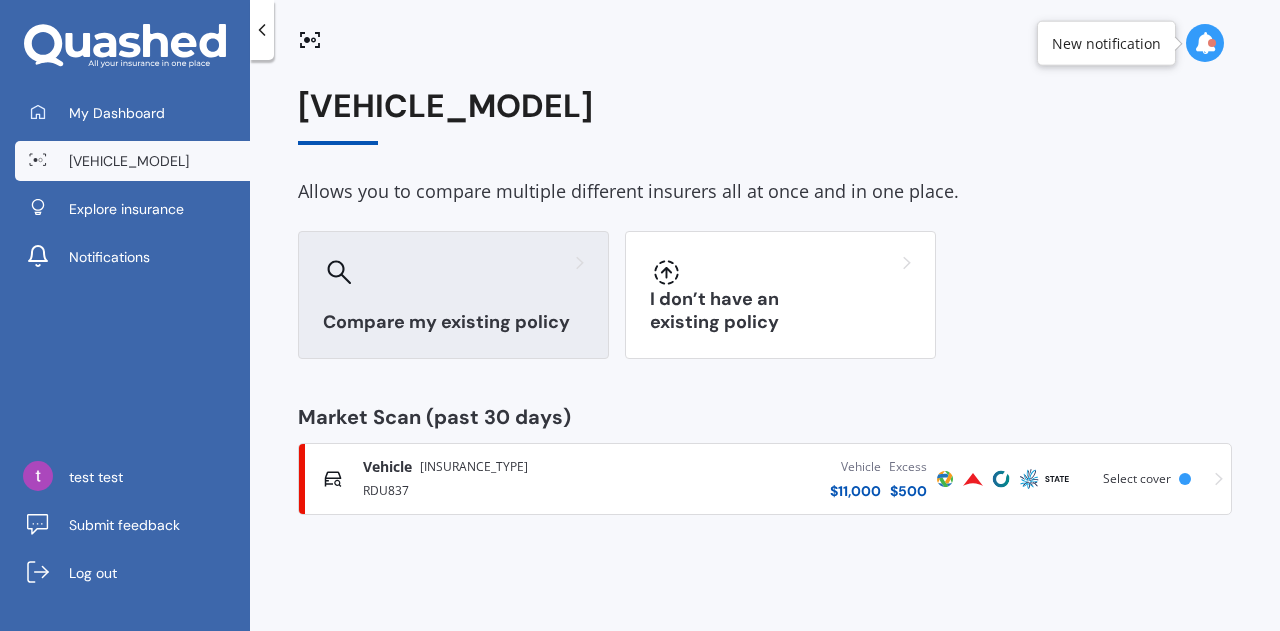 click on "Compare my existing policy" at bounding box center (453, 322) 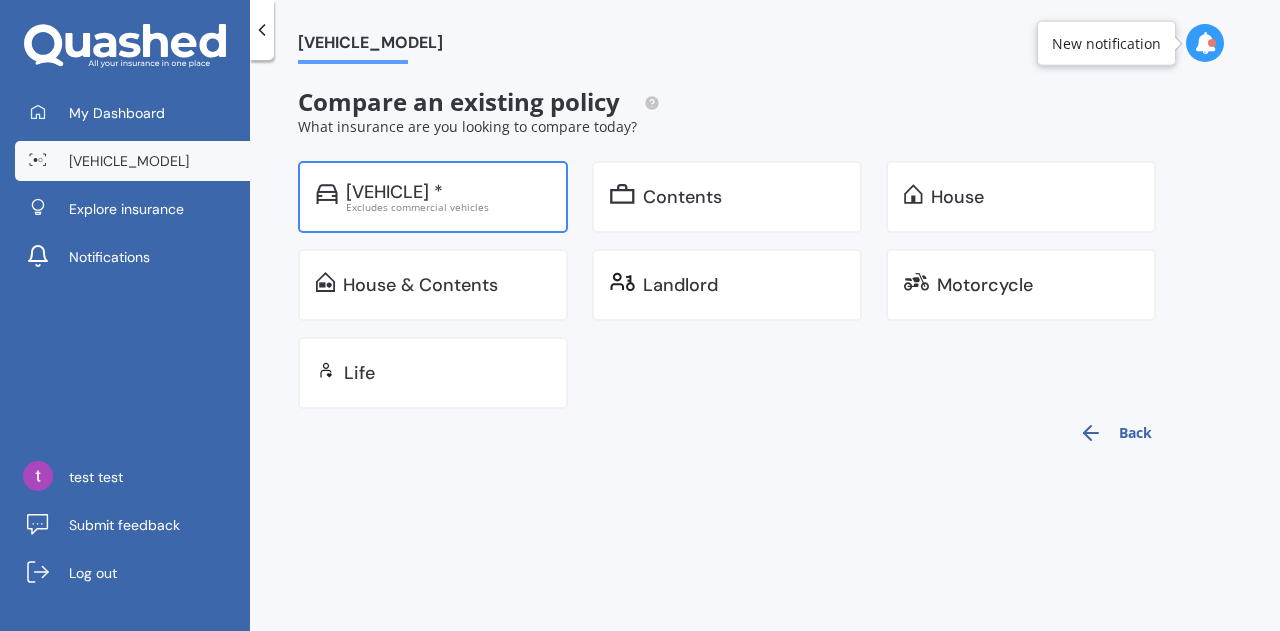 click on "Excludes commercial vehicles" at bounding box center (448, 207) 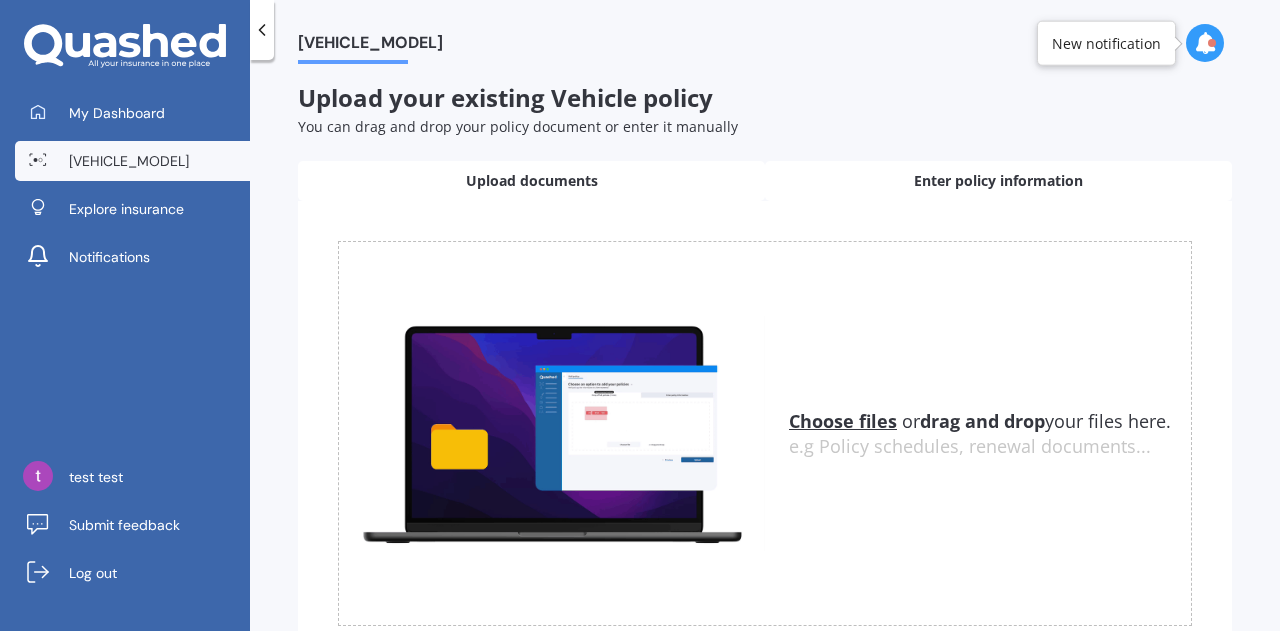 scroll, scrollTop: 2, scrollLeft: 0, axis: vertical 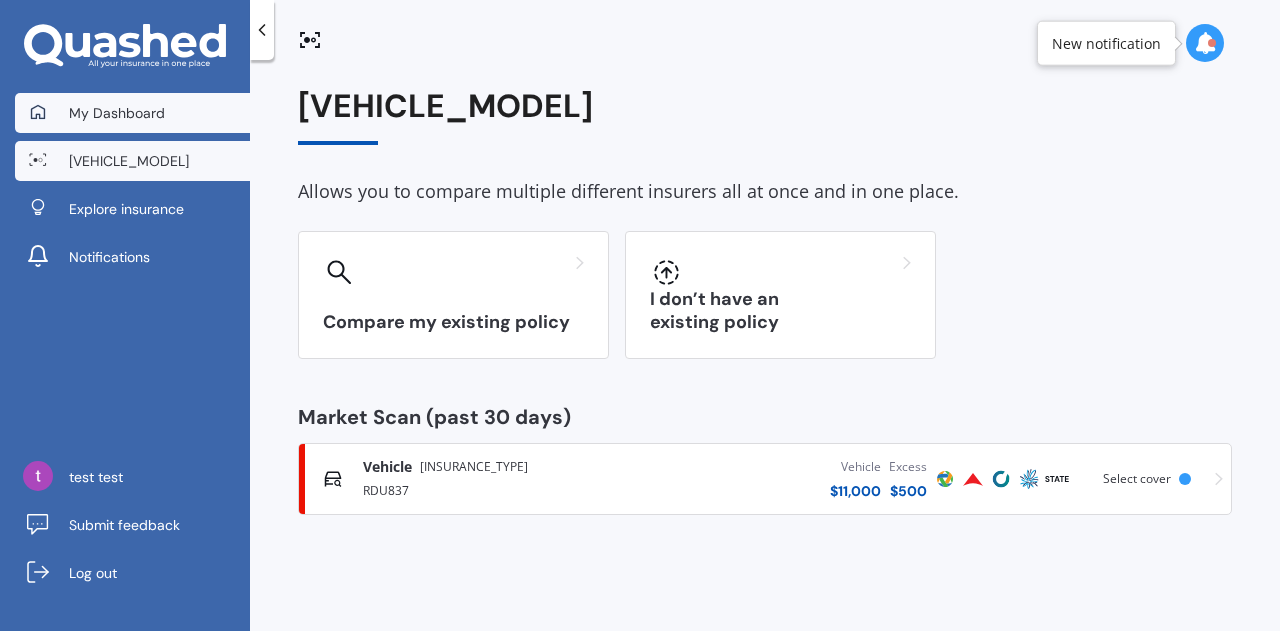 click on "My Dashboard" at bounding box center [132, 113] 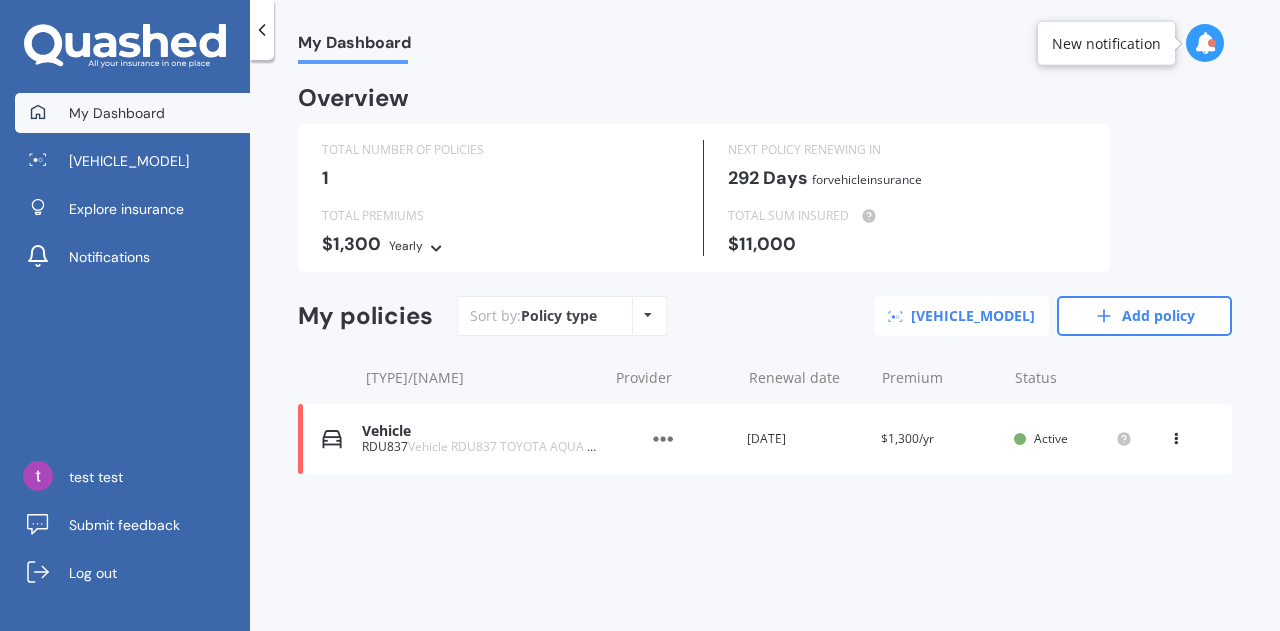 click at bounding box center (895, 316) 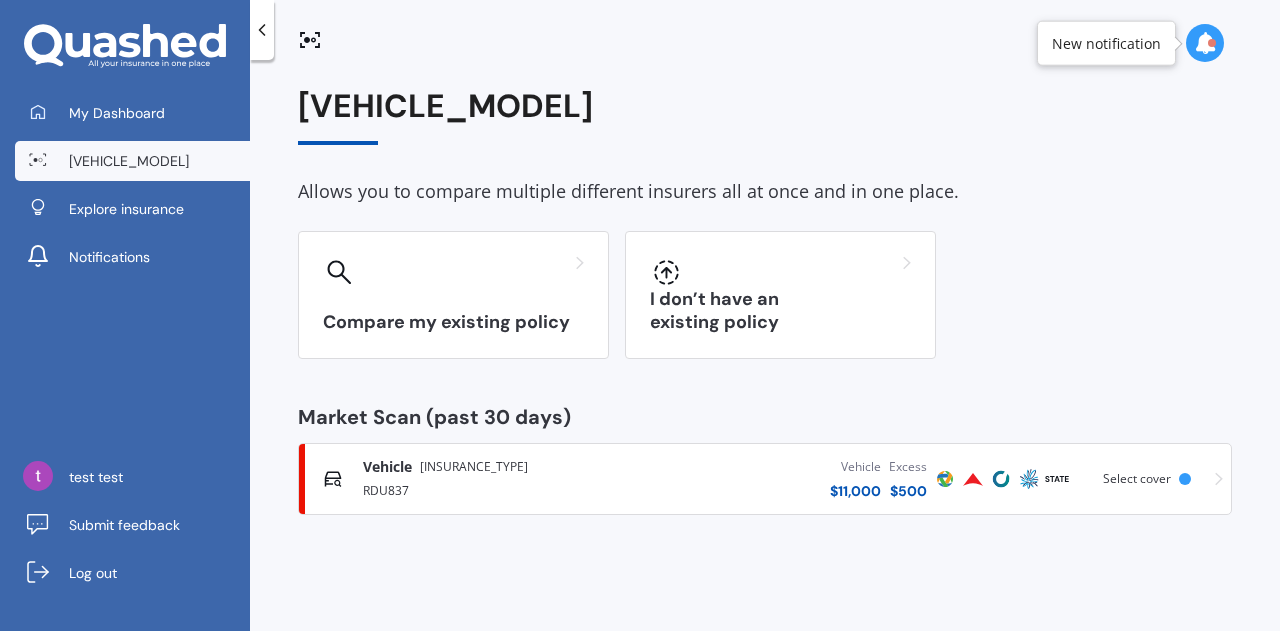 click on "Vehicle $ 11,000 Excess $ 500" at bounding box center (779, 479) 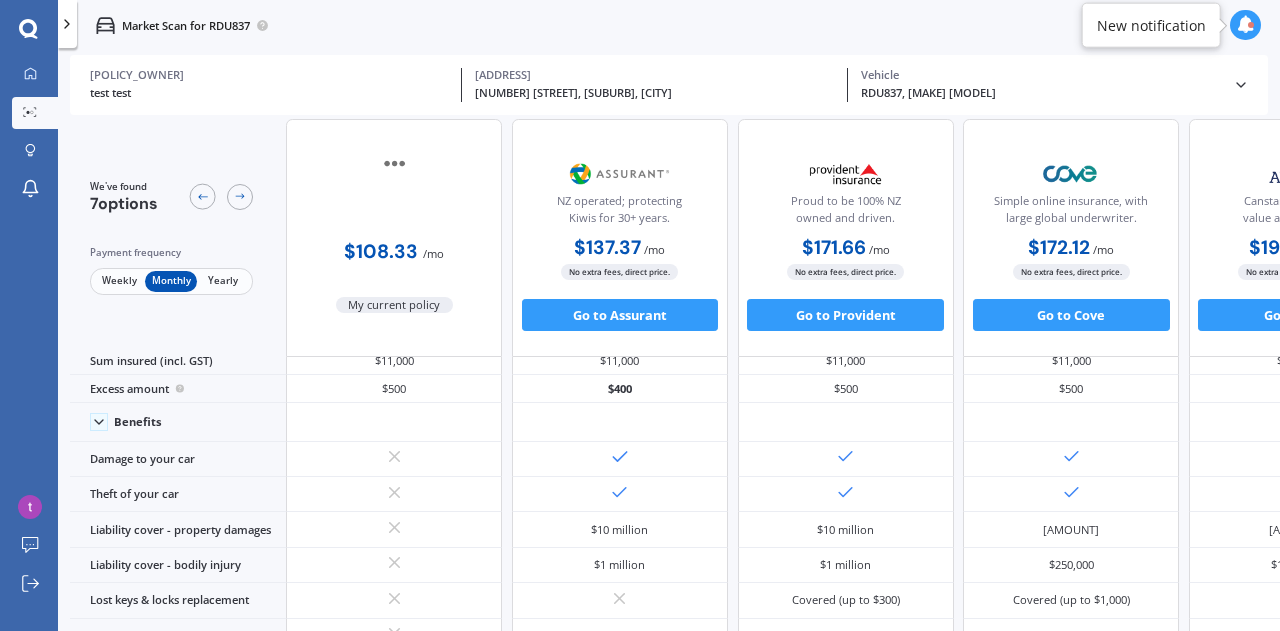 scroll, scrollTop: 29, scrollLeft: 0, axis: vertical 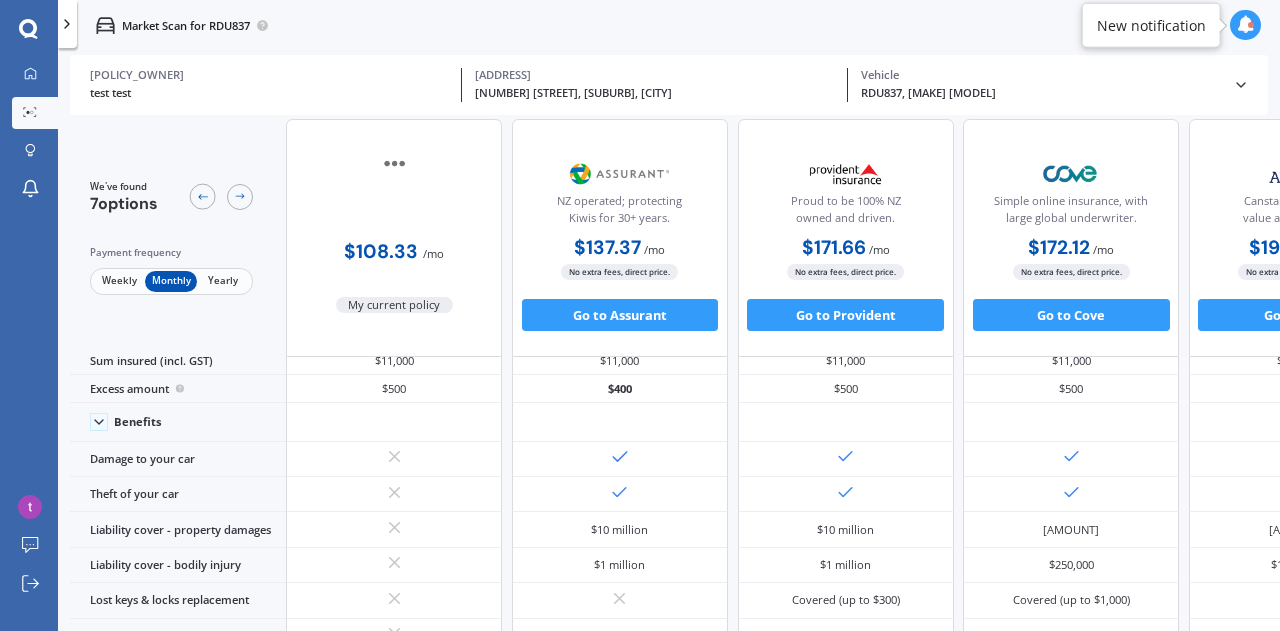click on "No extra fees, direct price." at bounding box center [619, 272] 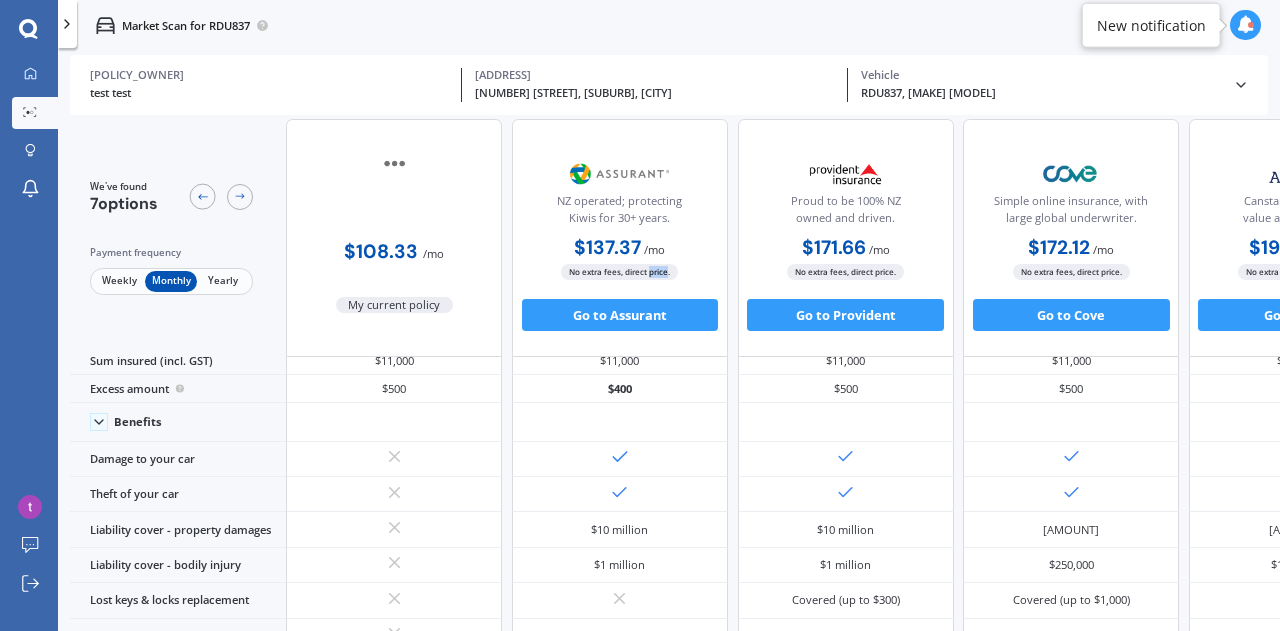 click on "No extra fees, direct price." at bounding box center (619, 272) 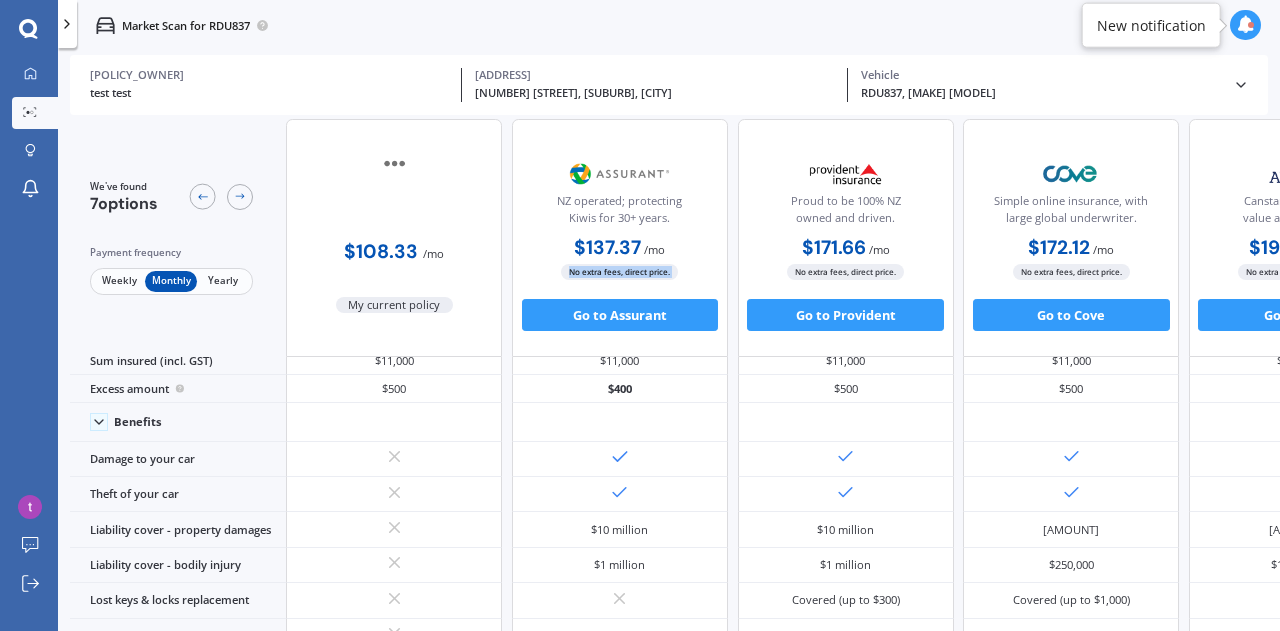 click on "No extra fees, direct price." at bounding box center [619, 272] 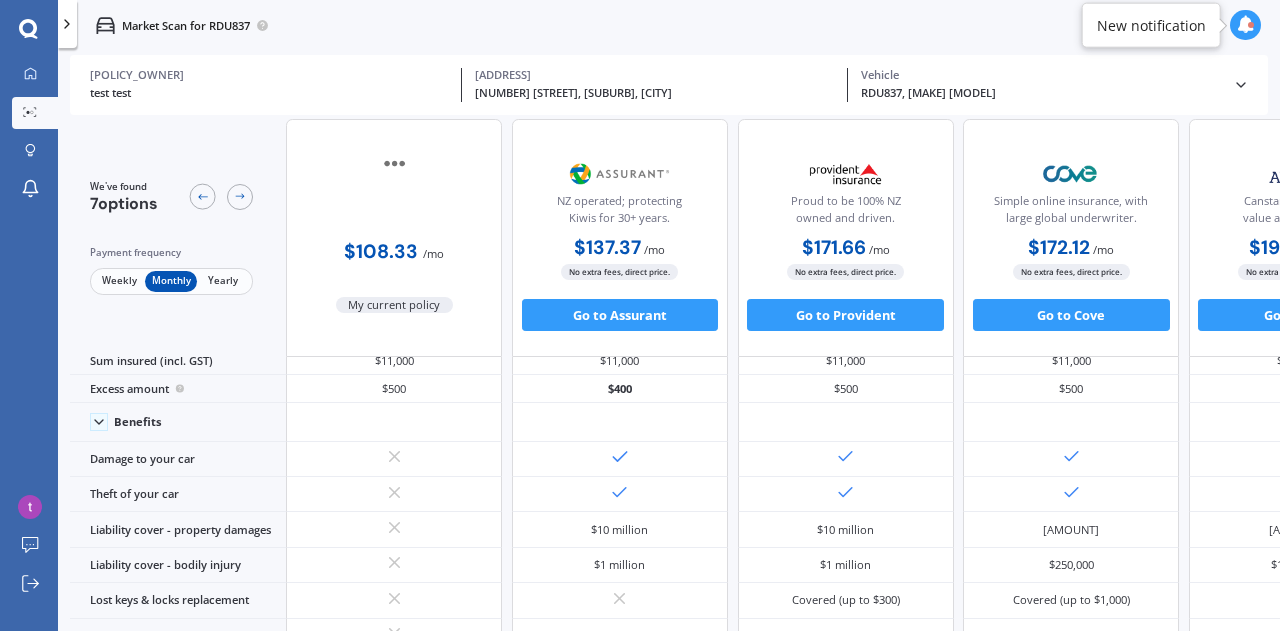 click on "NZ operated; protecting Kiwis for 30+ years. $137.37   /  mo $1,648.49   /  yr Unavailable   /  wk $137.37   /  mo No extra fees, direct price. Go to Assurant" at bounding box center (620, 238) 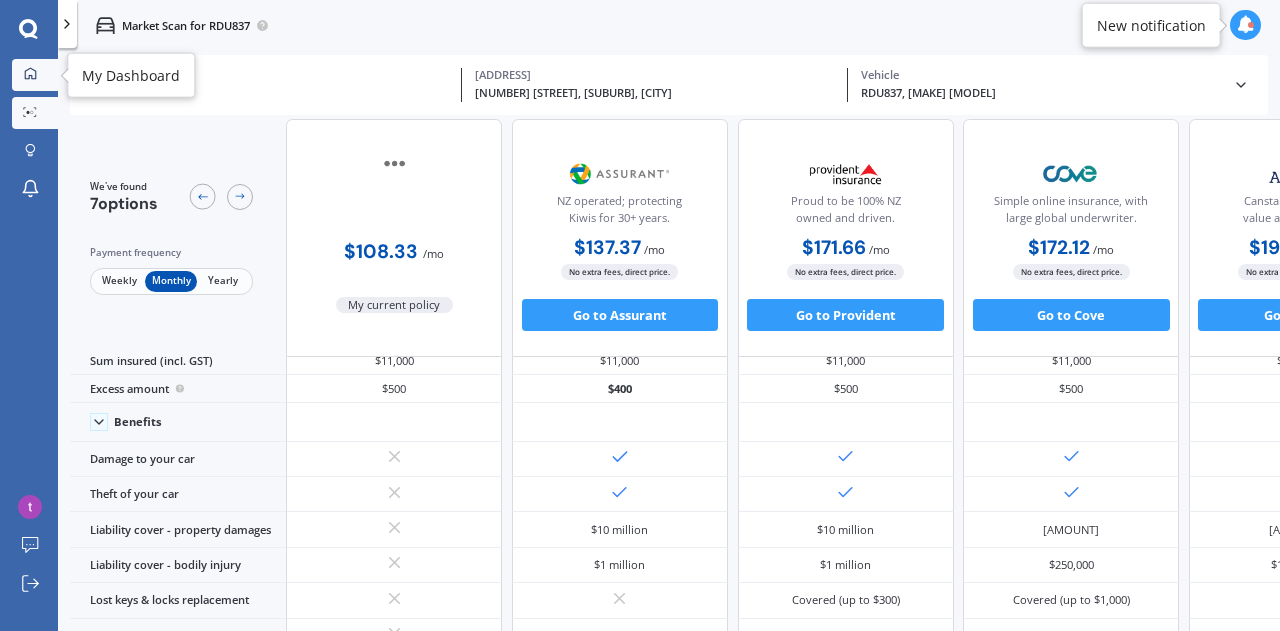 click at bounding box center (30, 73) 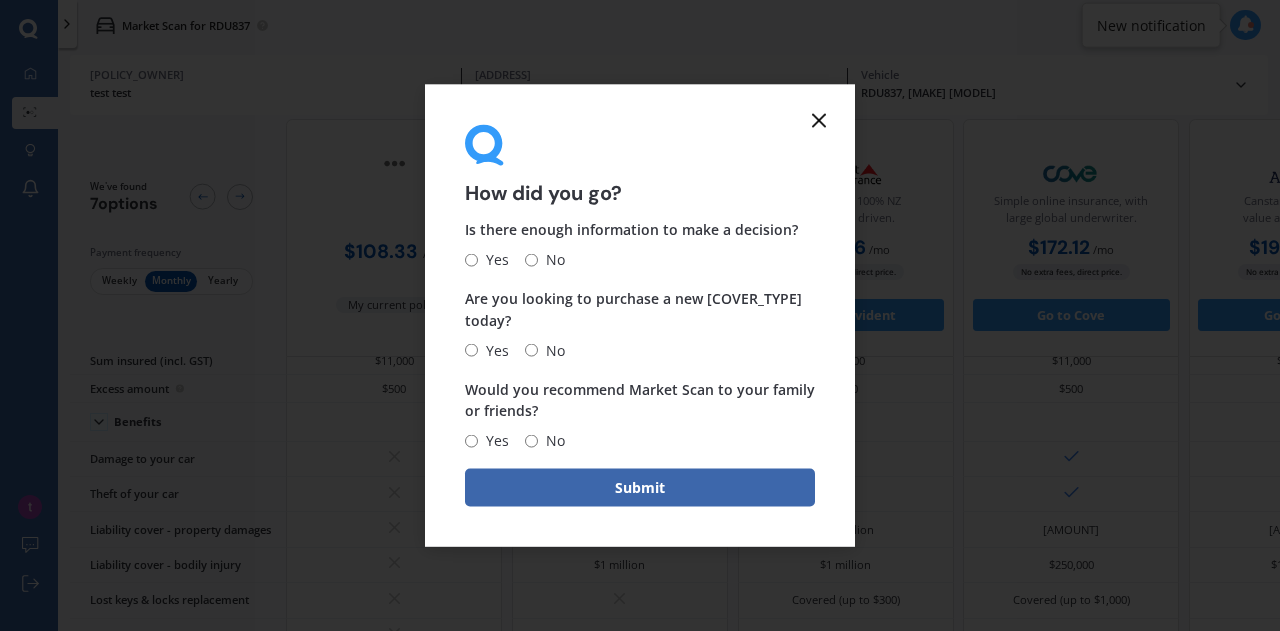 click at bounding box center (819, 120) 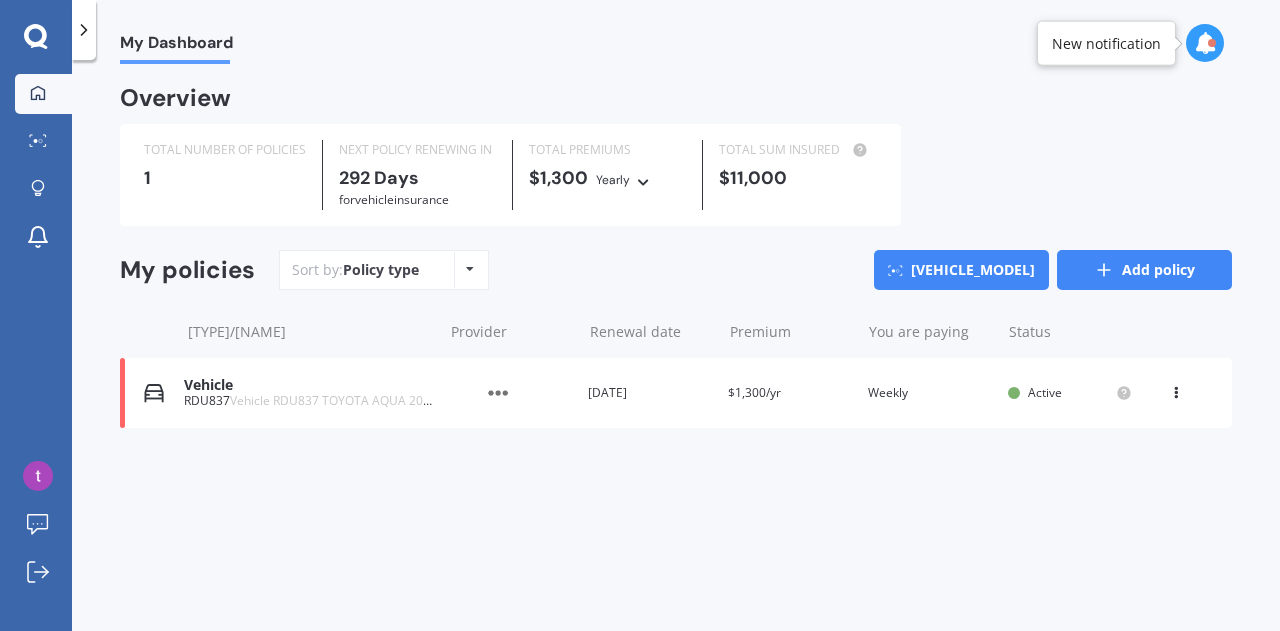 click on "Add policy" at bounding box center [1144, 270] 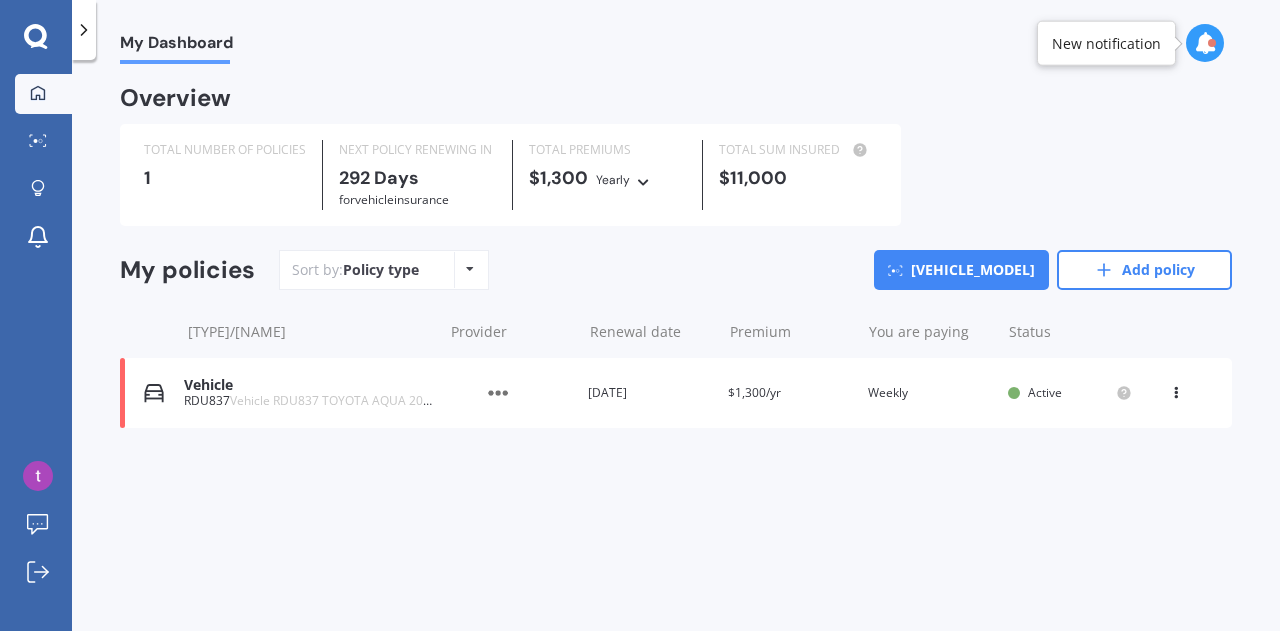 click at bounding box center [498, 393] 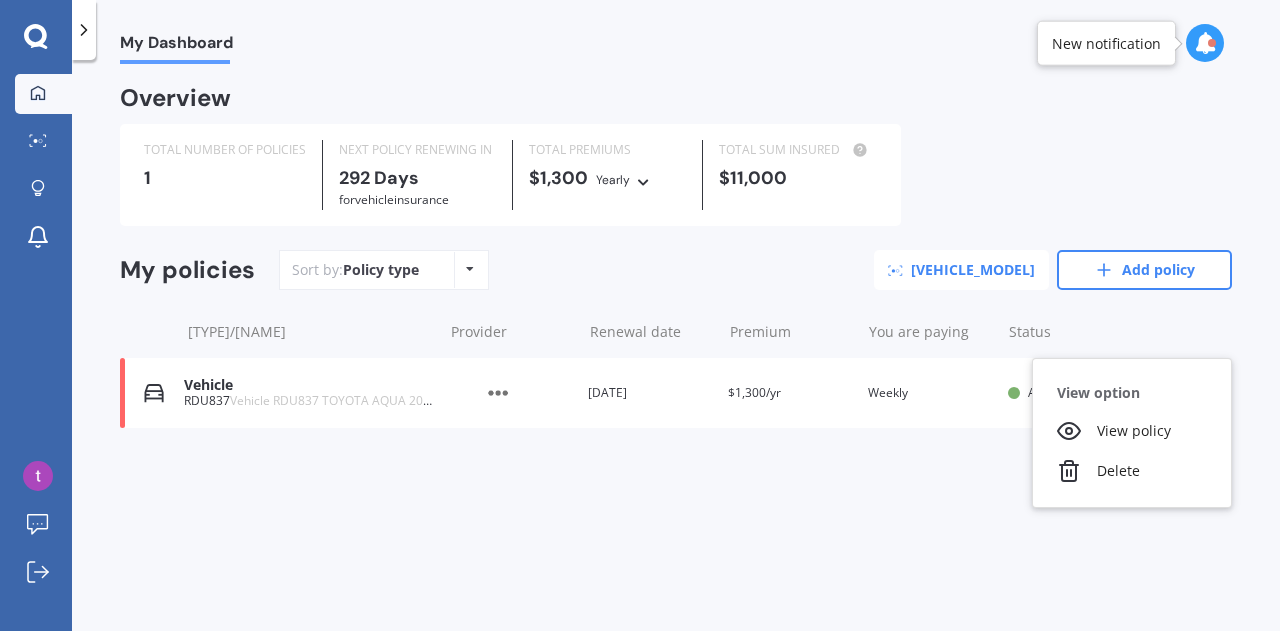 click on "[VEHICLE_MODEL]" at bounding box center [961, 270] 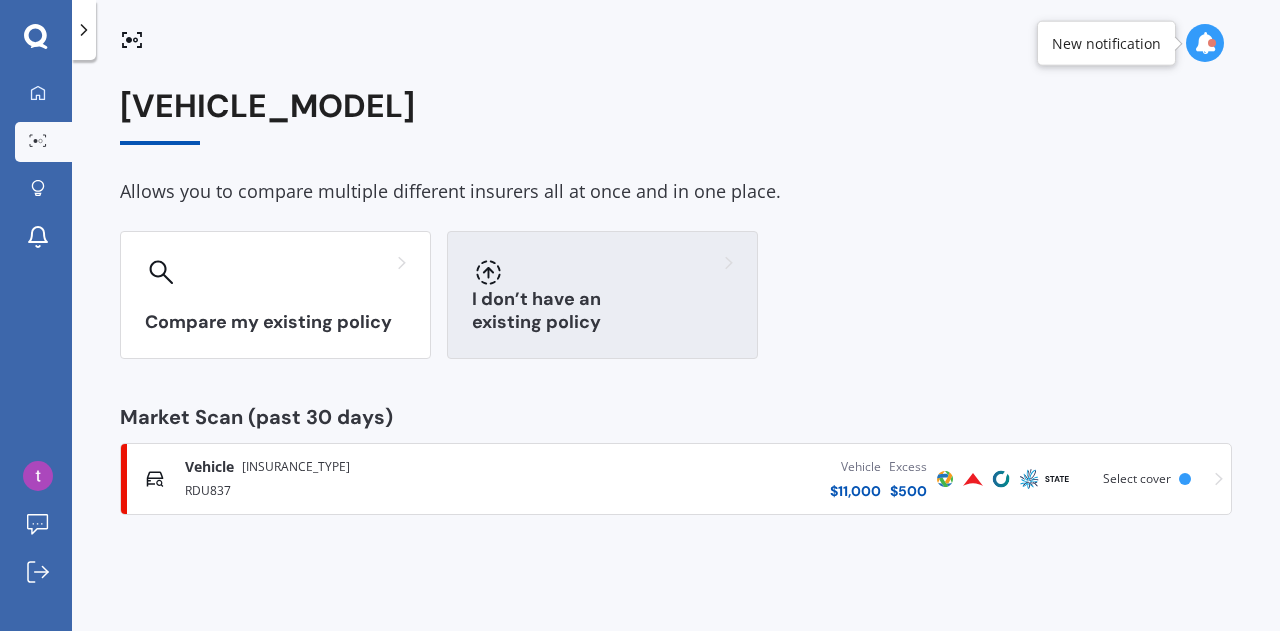 click at bounding box center [275, 272] 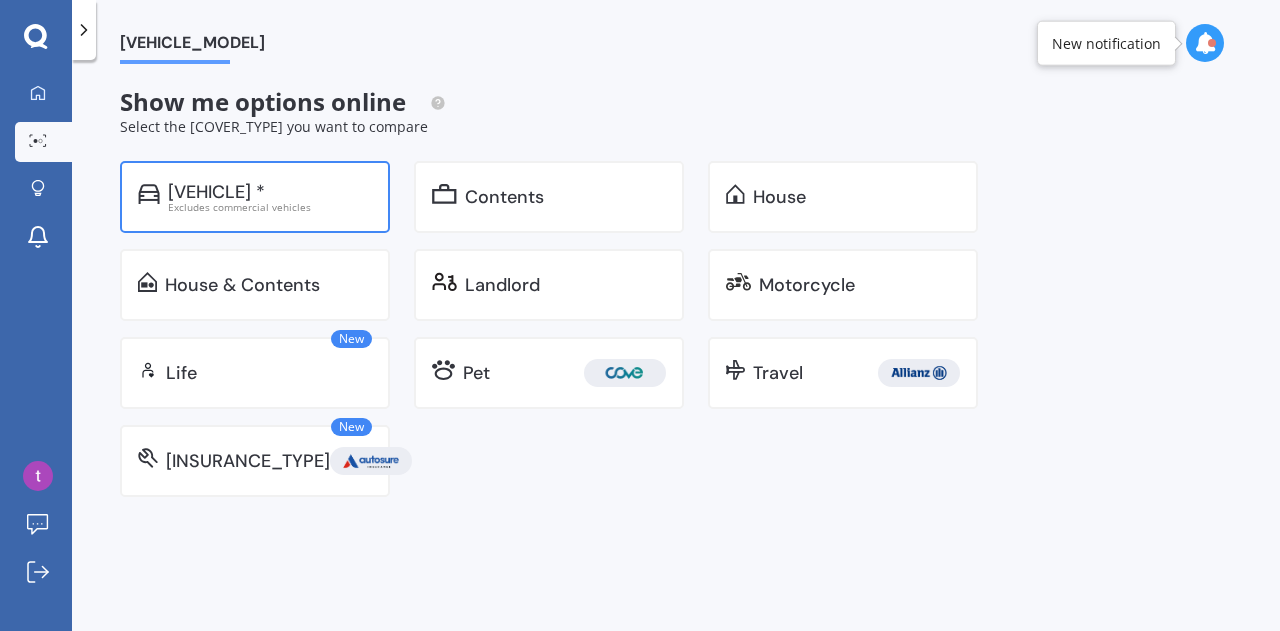click on "Excludes commercial vehicles" at bounding box center [270, 207] 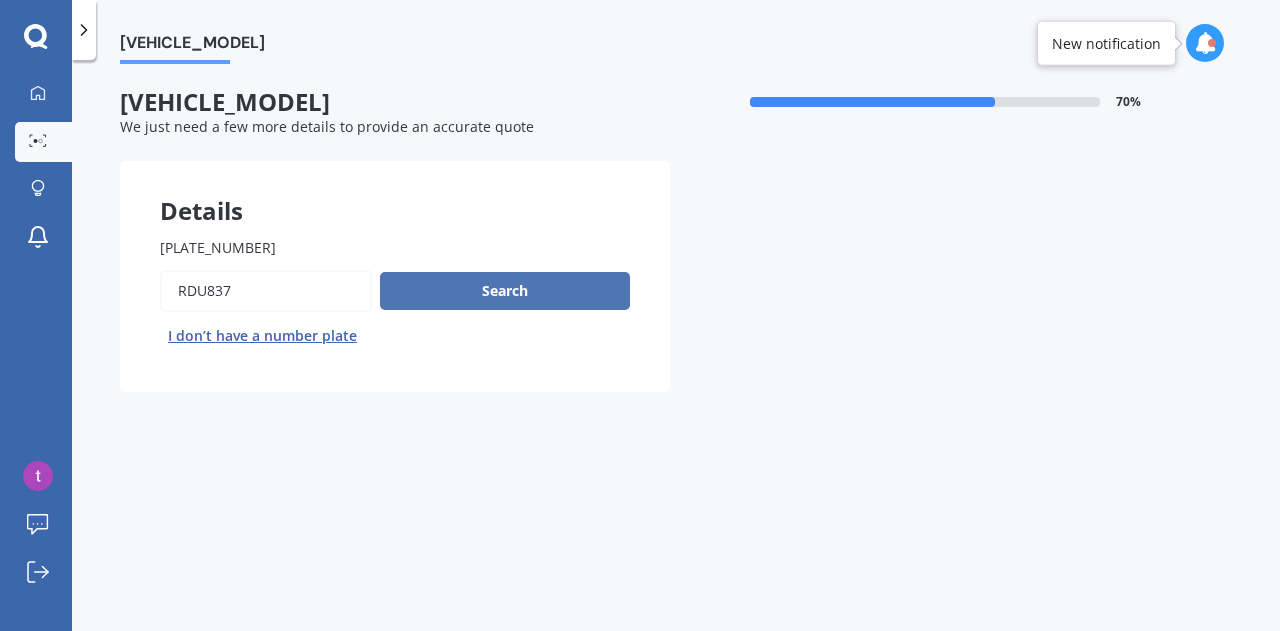 click on "Search" at bounding box center (505, 291) 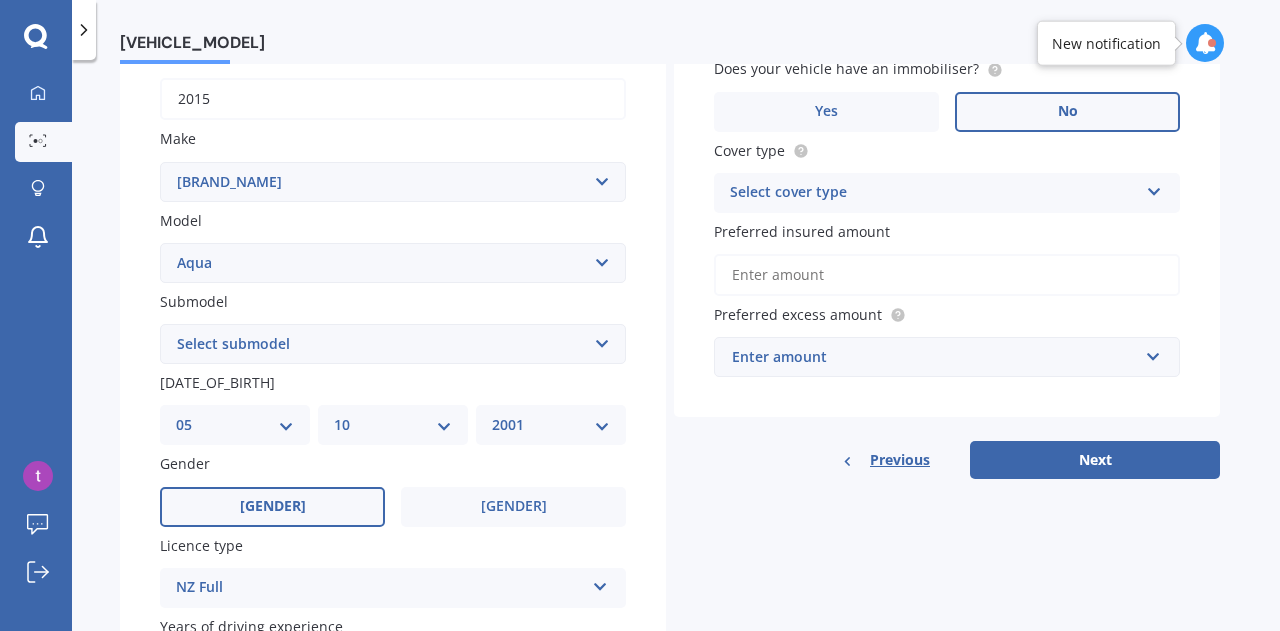scroll, scrollTop: 316, scrollLeft: 0, axis: vertical 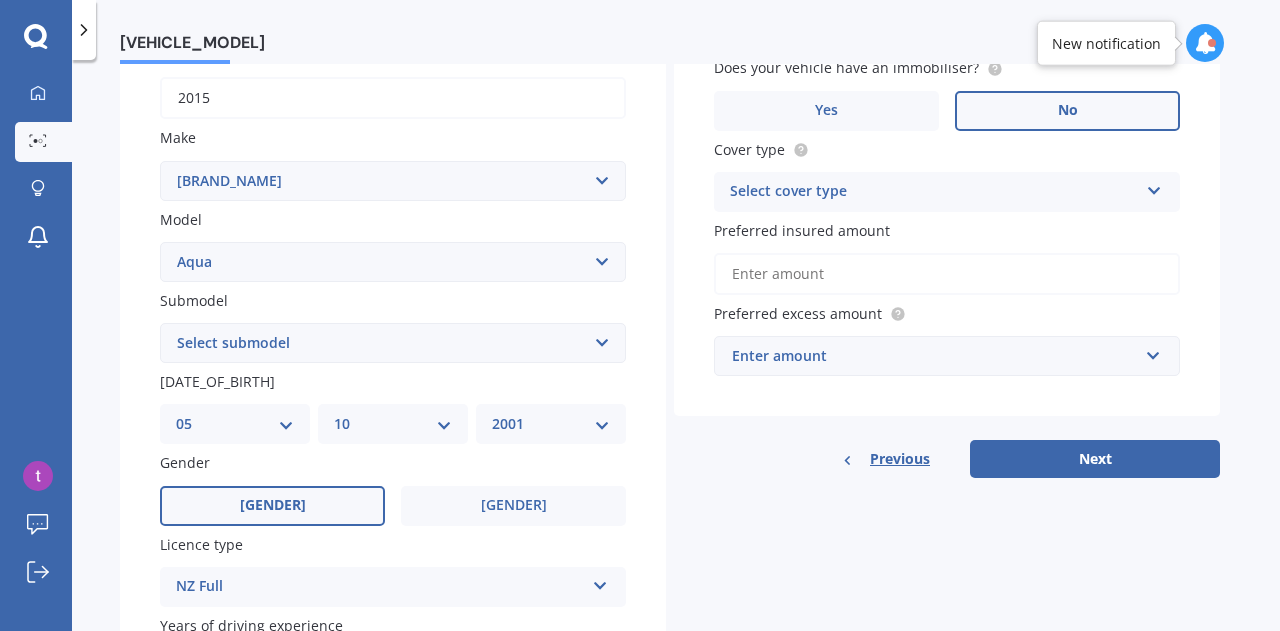 click on "Preferred insured amount" at bounding box center [947, 274] 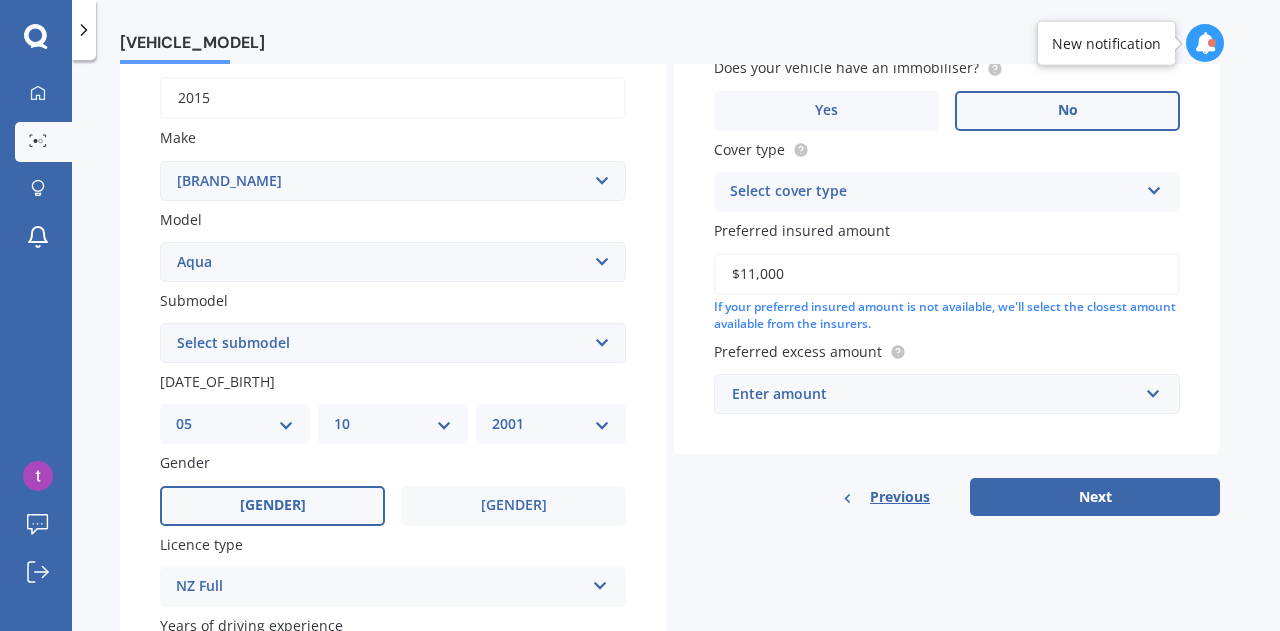 click on "Enter amount" at bounding box center [935, 394] 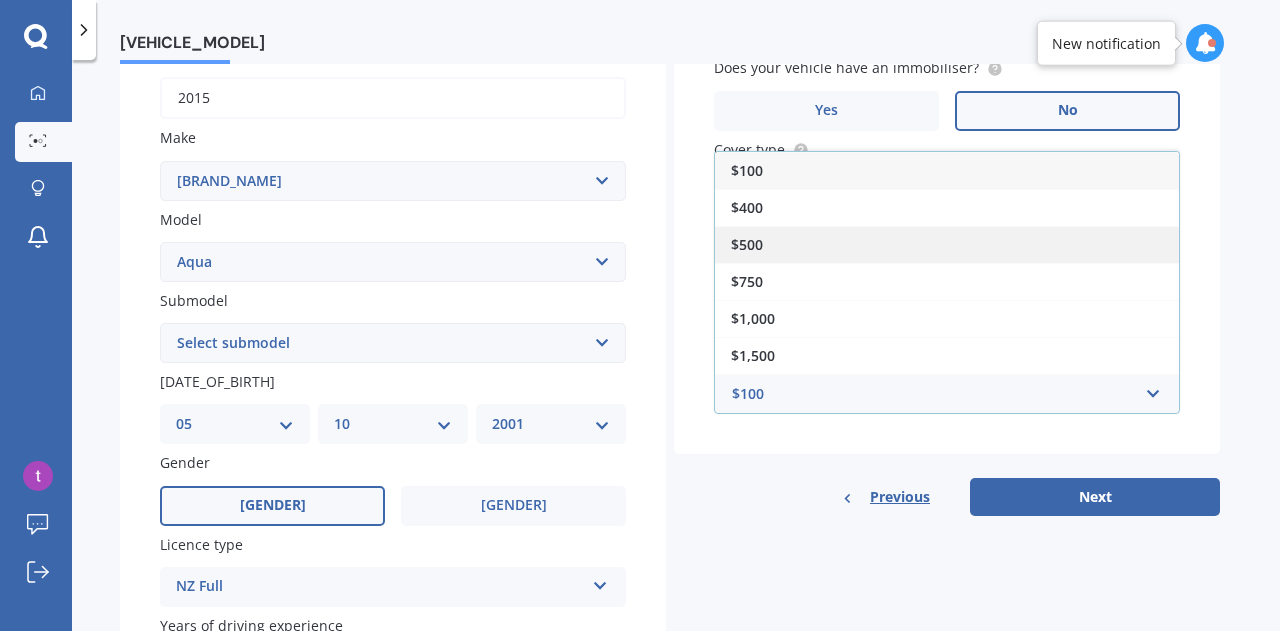 click on "$500" at bounding box center [947, 244] 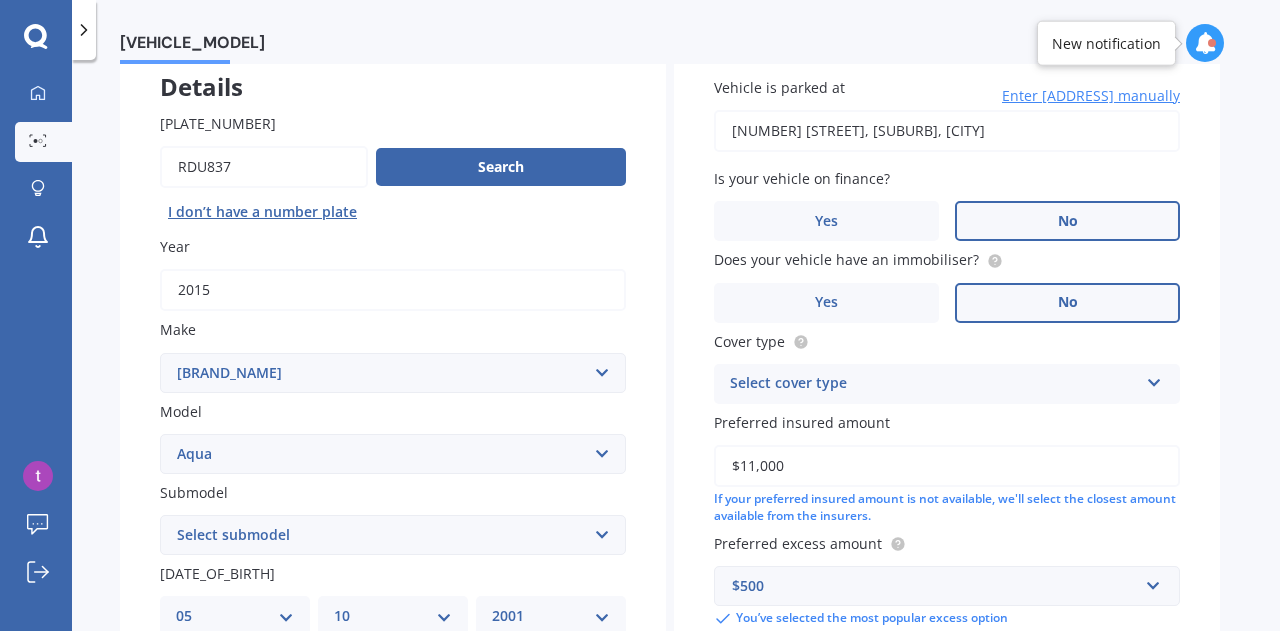 scroll, scrollTop: 123, scrollLeft: 0, axis: vertical 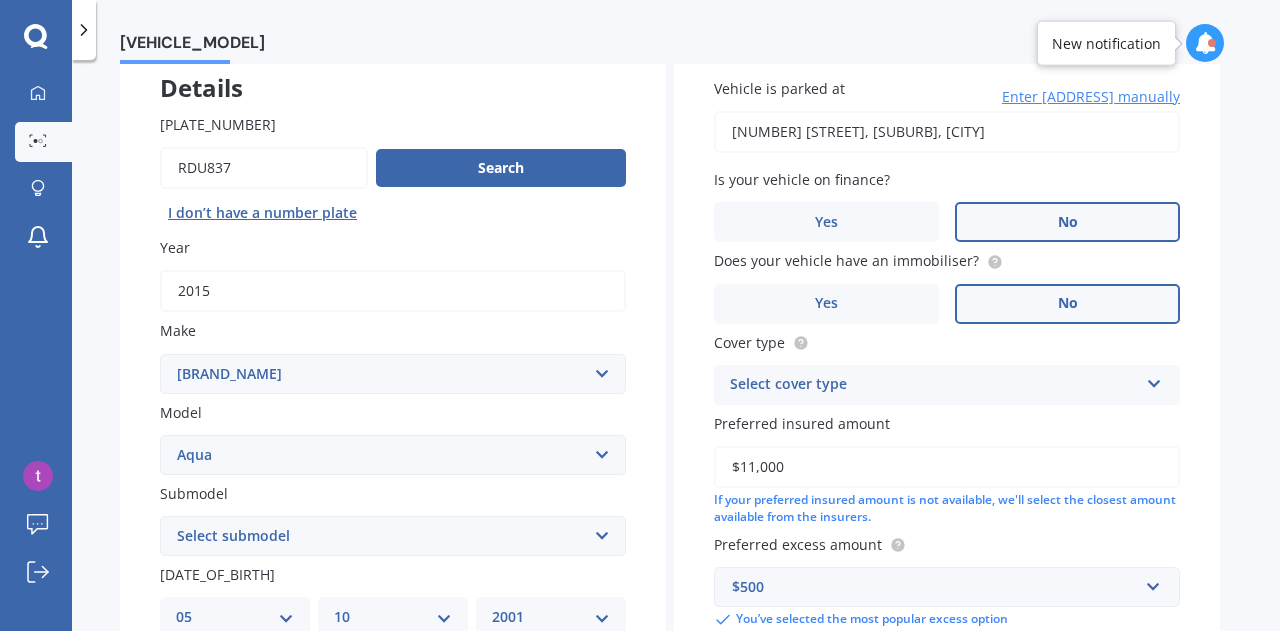 click on "Select cover type" at bounding box center [934, 385] 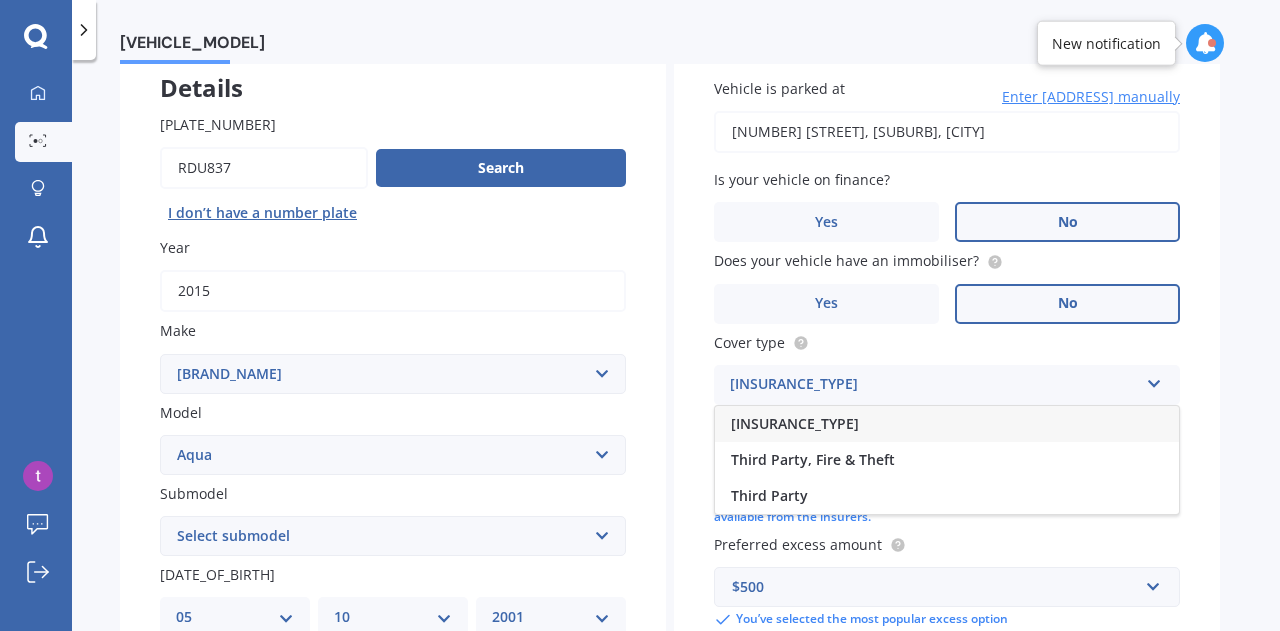 click on "[INSURANCE_TYPE]" at bounding box center (947, 424) 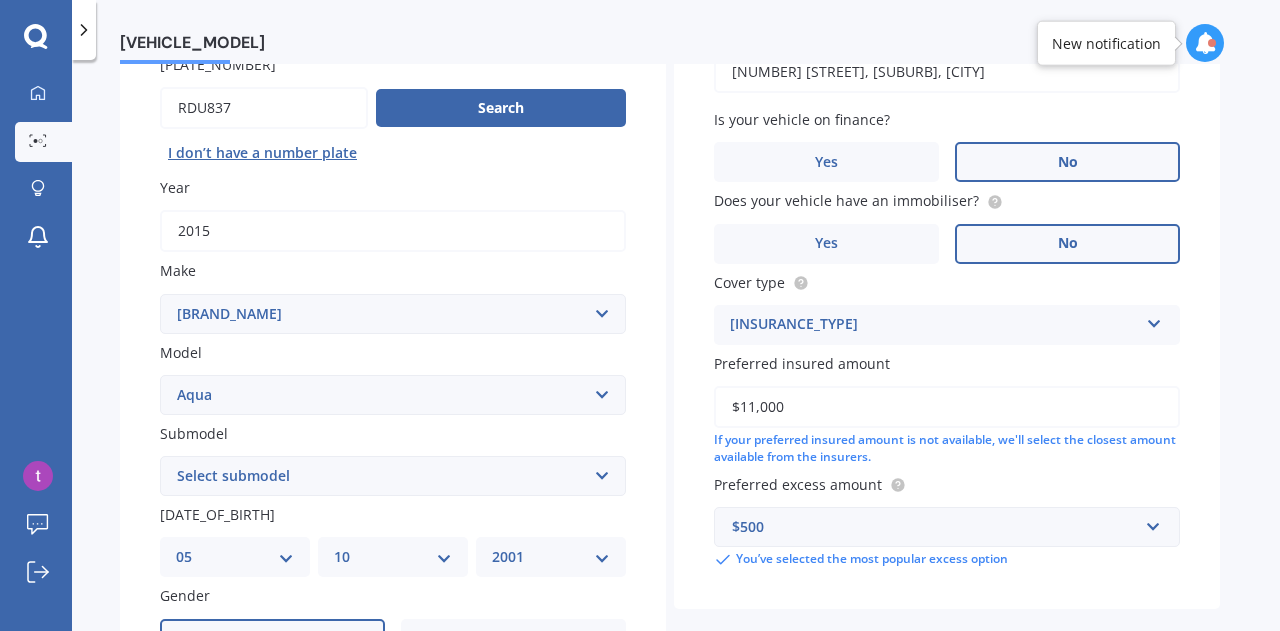 scroll, scrollTop: 185, scrollLeft: 0, axis: vertical 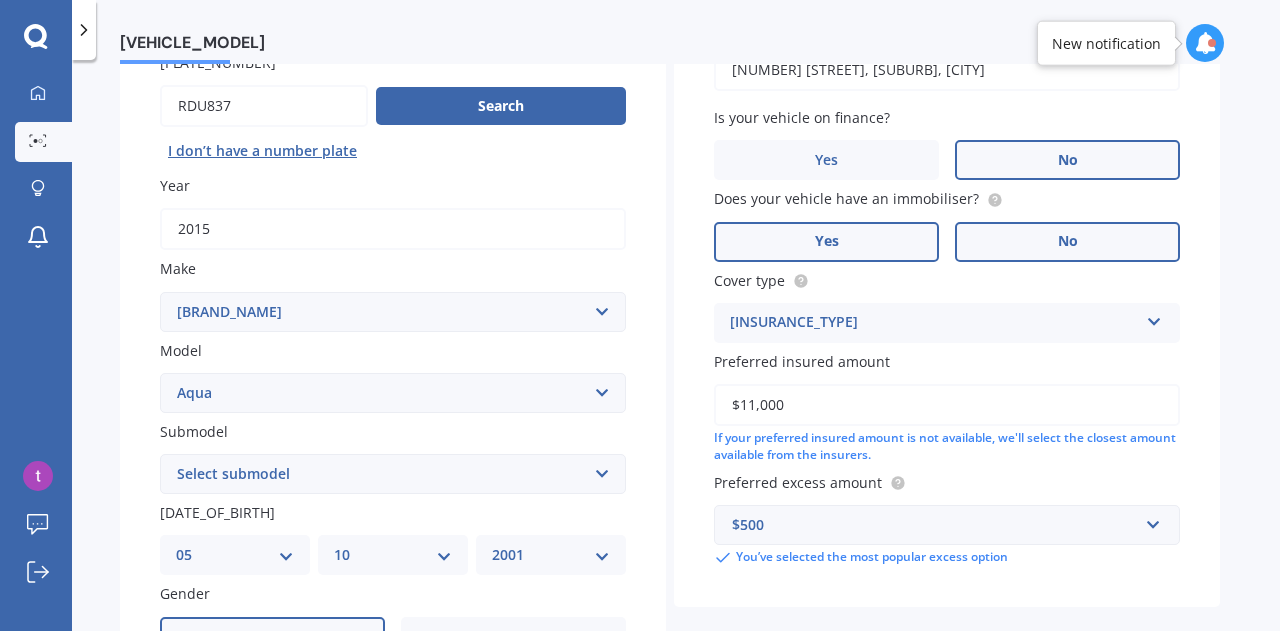 click on "Yes" at bounding box center (272, 637) 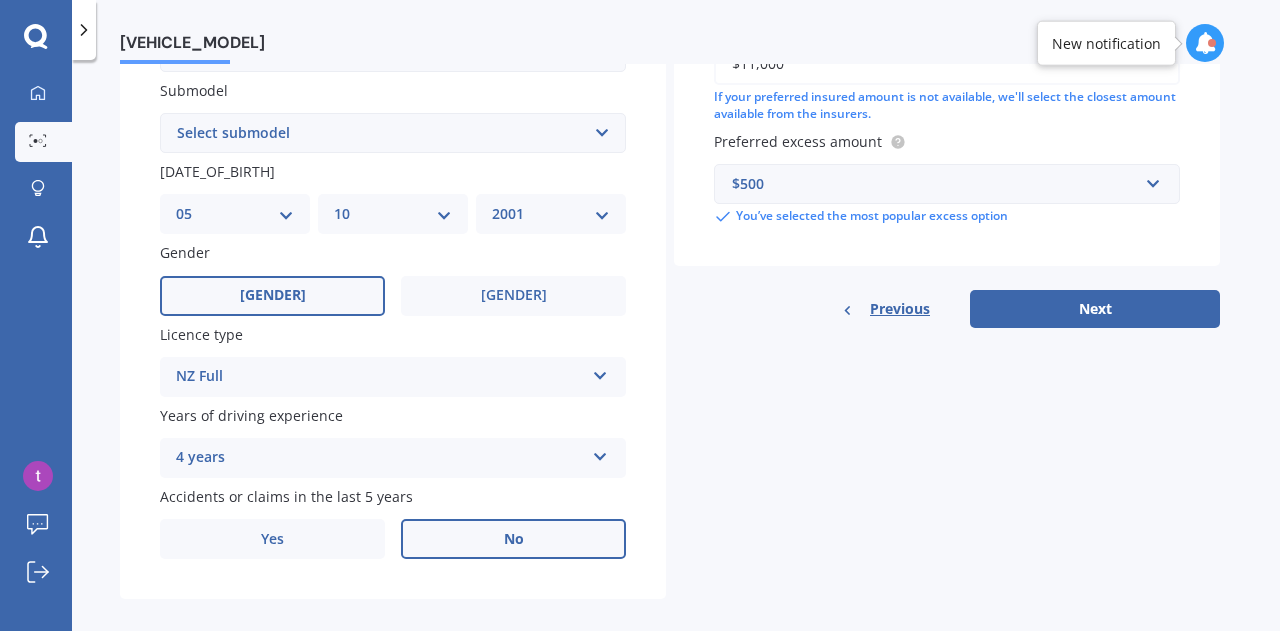 scroll, scrollTop: 529, scrollLeft: 0, axis: vertical 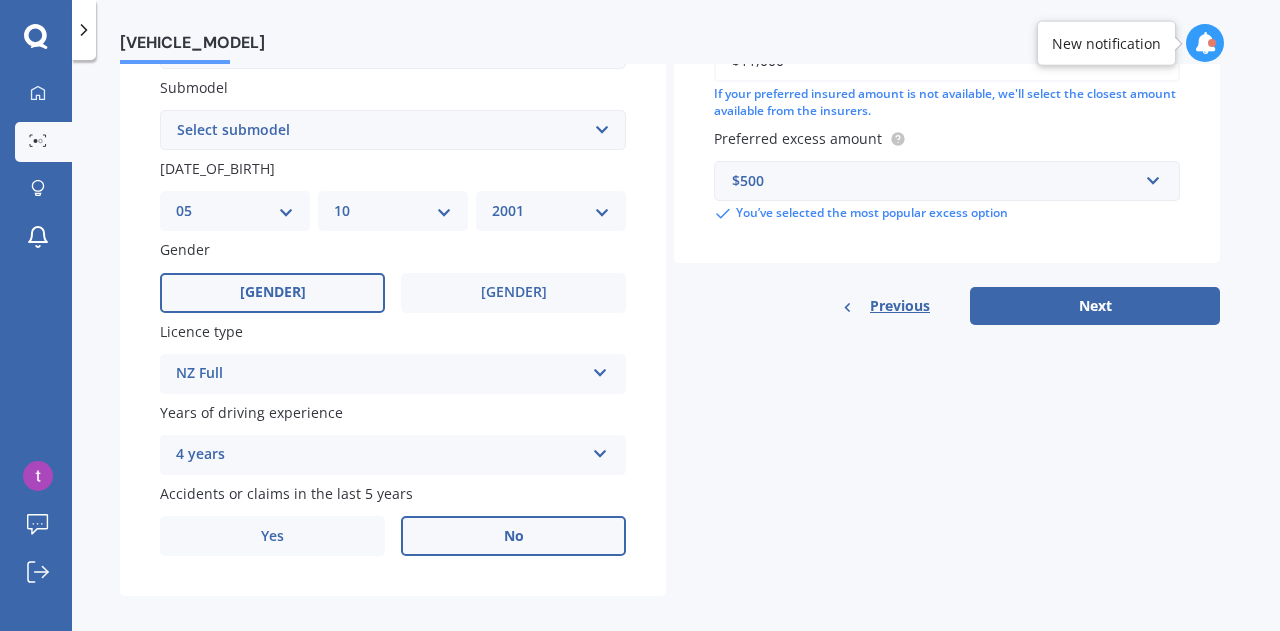 click on "YYYY 2025 2024 2023 2022 2021 2020 2019 2018 2017 2016 2015 2014 2013 2012 2011 2010 2009 2008 2007 2006 2005 2004 2003 2002 2001 2000 1999 1998 1997 1996 1995 1994 1993 1992 1991 1990 1989 1988 1987 1986 1985 1984 1983 1982 1981 1980 1979 1978 1977 1976 1975 1974 1973 1972 1971 1970 1969 1968 1967 1966 1965 1964 1963 1962 1961 1960 1959 1958 1957 1956 1955 1954 1953 1952 1951 1950 1949 1948 1947 1946 1945 1944 1943 1942 1941 1940 1939 1938 1937 1936 1935 1934 1933 1932 1931 1930 1929 1928 1927 1926" at bounding box center (551, 211) 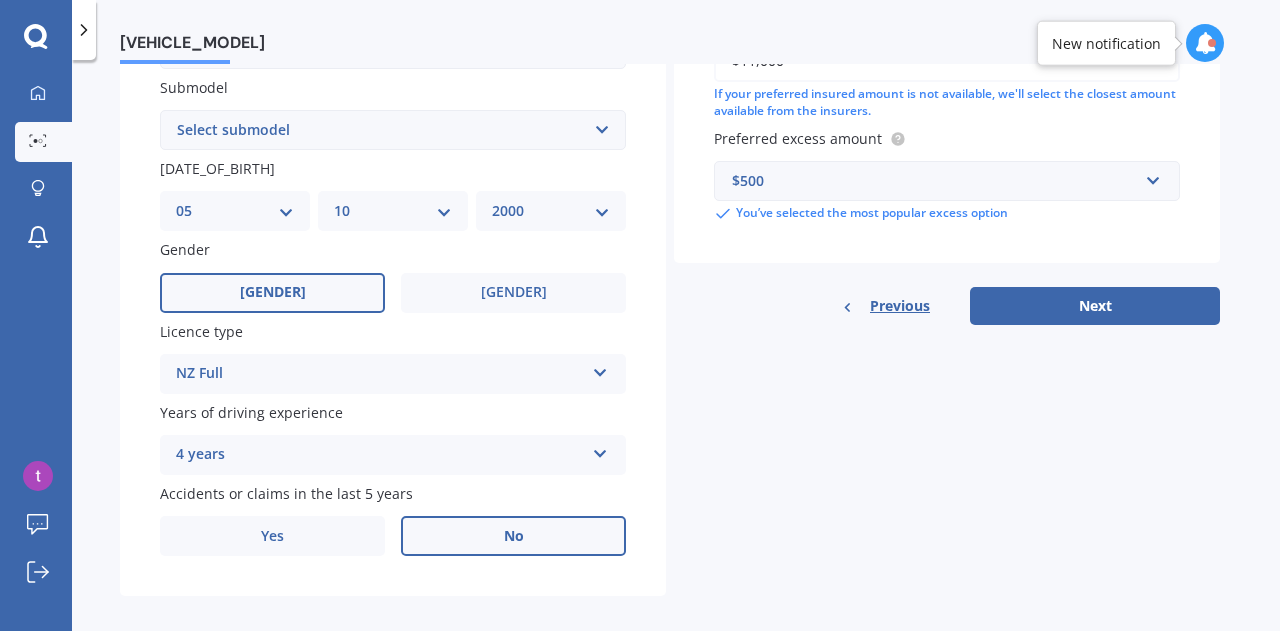 click on "YYYY 2025 2024 2023 2022 2021 2020 2019 2018 2017 2016 2015 2014 2013 2012 2011 2010 2009 2008 2007 2006 2005 2004 2003 2002 2001 2000 1999 1998 1997 1996 1995 1994 1993 1992 1991 1990 1989 1988 1987 1986 1985 1984 1983 1982 1981 1980 1979 1978 1977 1976 1975 1974 1973 1972 1971 1970 1969 1968 1967 1966 1965 1964 1963 1962 1961 1960 1959 1958 1957 1956 1955 1954 1953 1952 1951 1950 1949 1948 1947 1946 1945 1944 1943 1942 1941 1940 1939 1938 1937 1936 1935 1934 1933 1932 1931 1930 1929 1928 1927 1926" at bounding box center [551, 211] 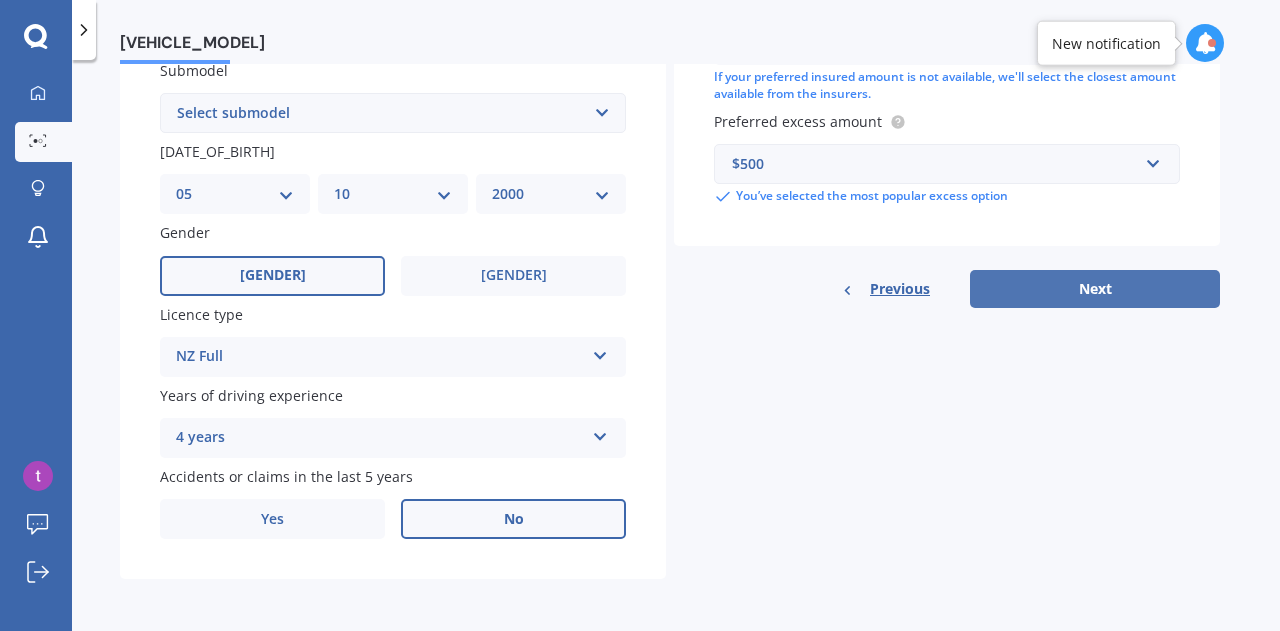 click on "Next" at bounding box center [1095, 289] 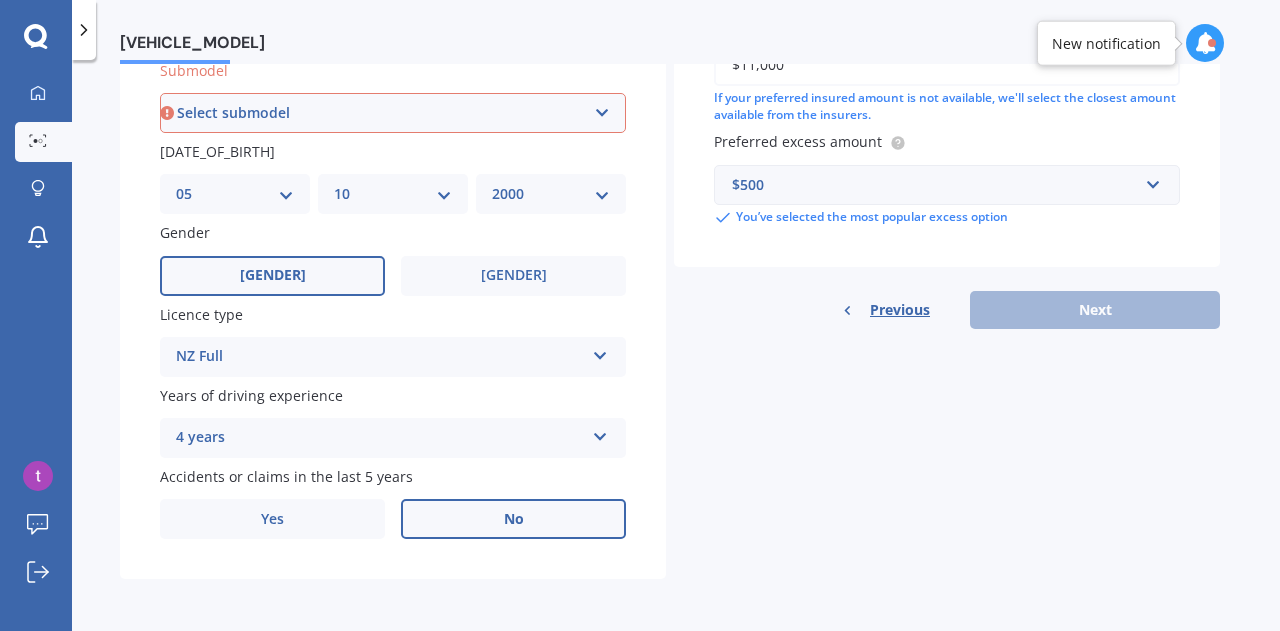 scroll, scrollTop: 543, scrollLeft: 0, axis: vertical 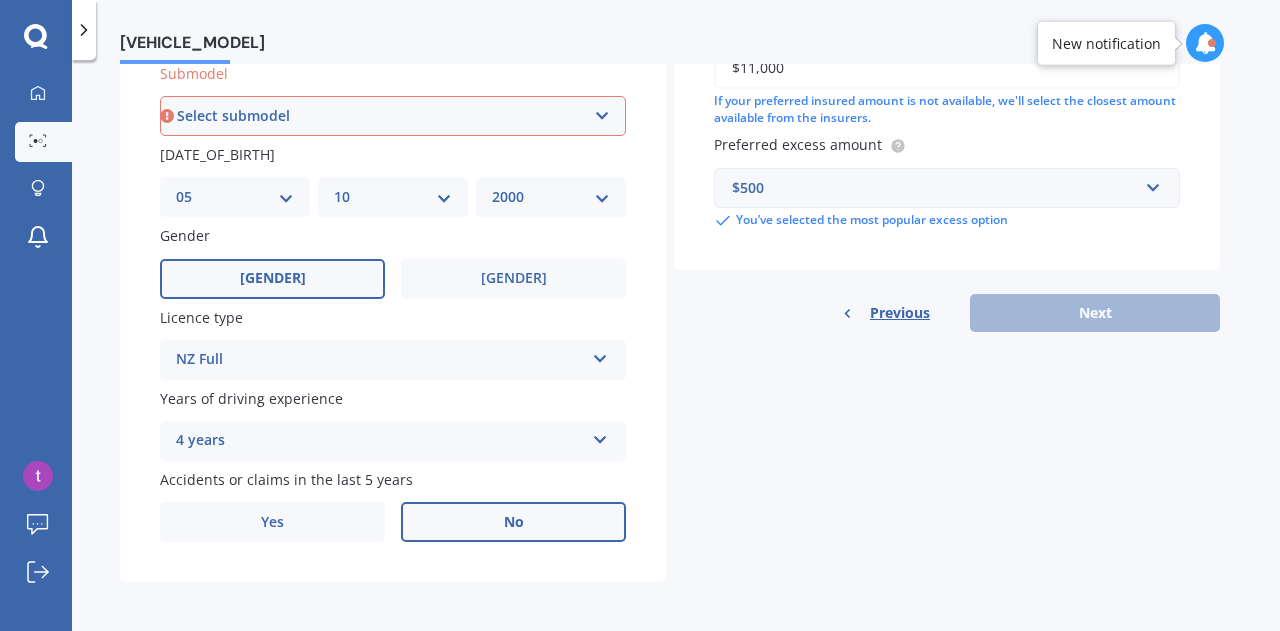 click on "Select submodel Hatchback Hybrid" at bounding box center (393, 116) 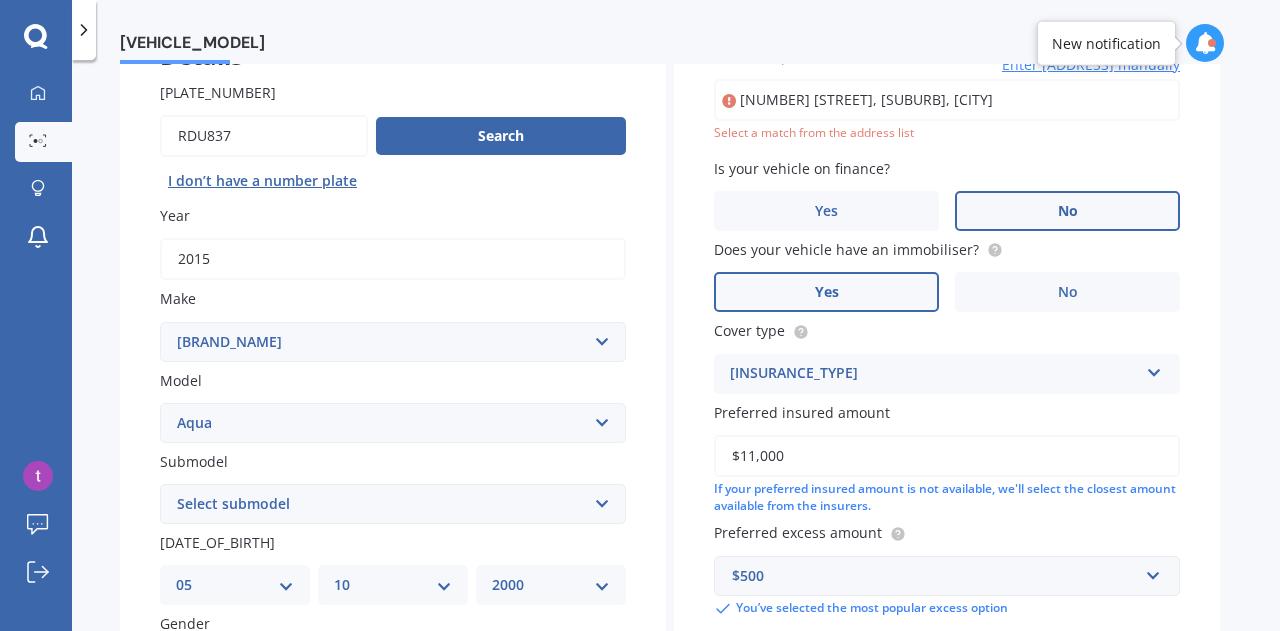 scroll, scrollTop: 136, scrollLeft: 0, axis: vertical 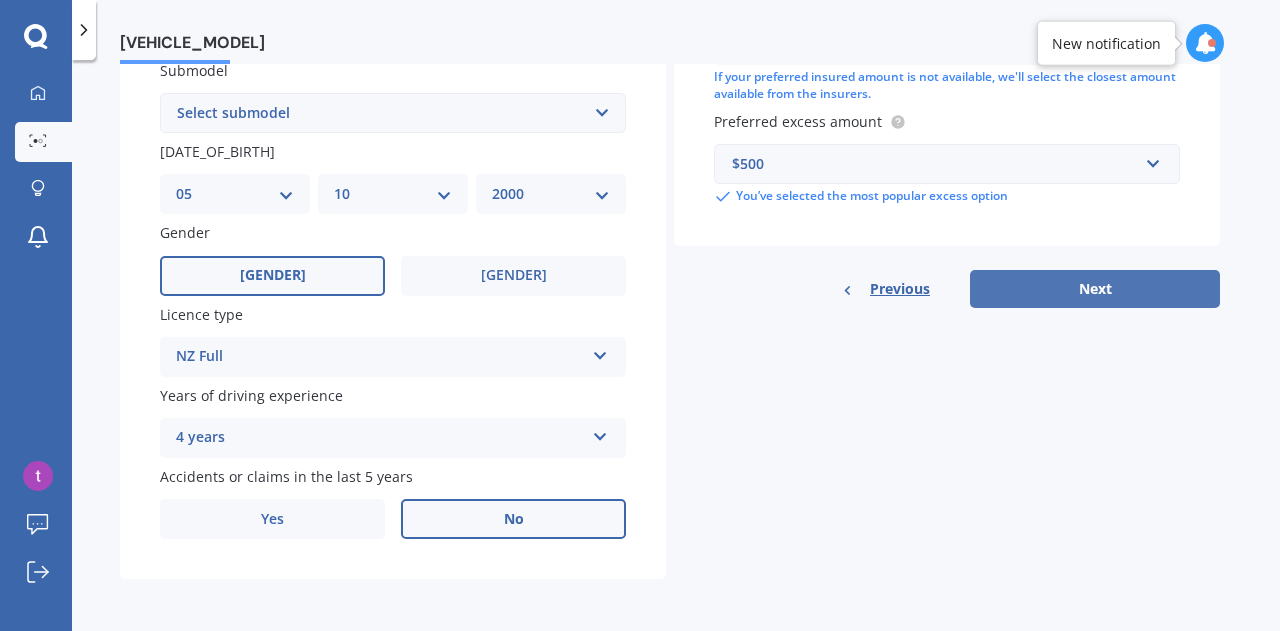 click on "Next" at bounding box center [1095, 289] 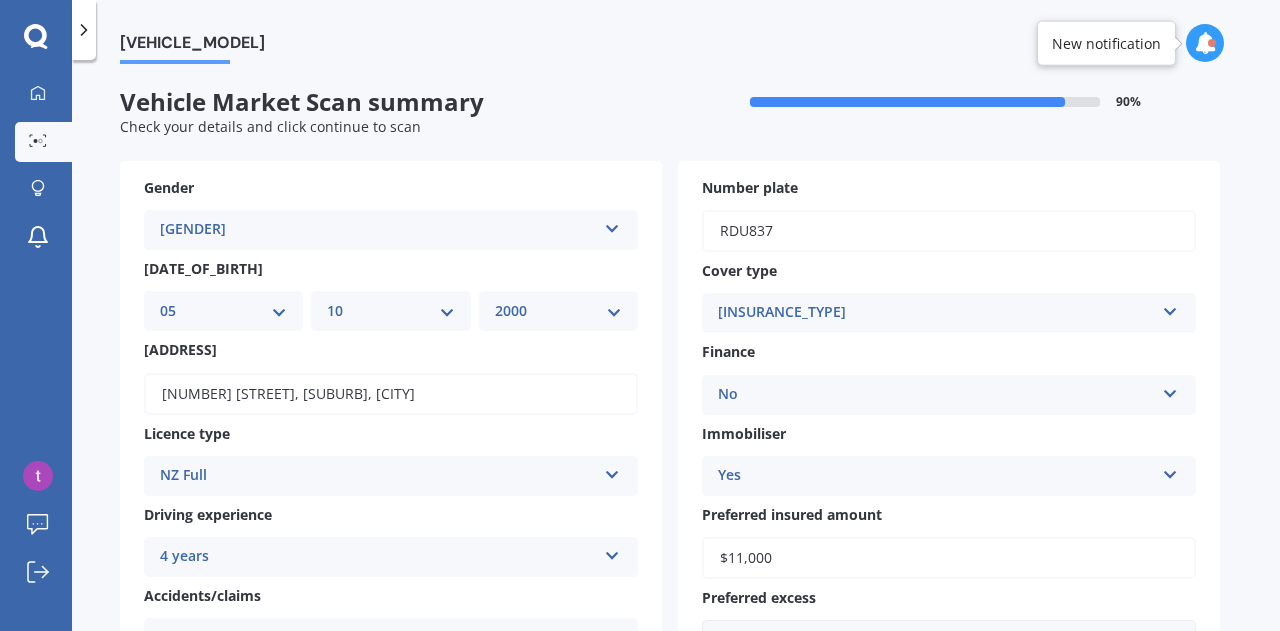 scroll, scrollTop: 402, scrollLeft: 0, axis: vertical 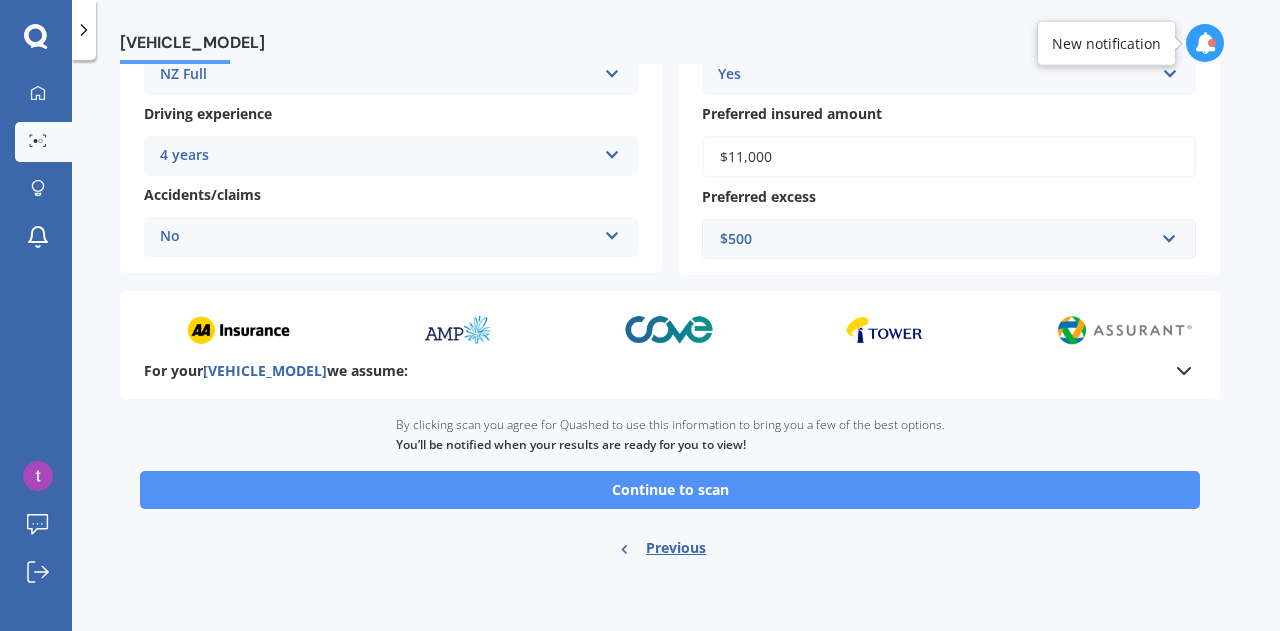 click on "Continue to scan" at bounding box center (670, 490) 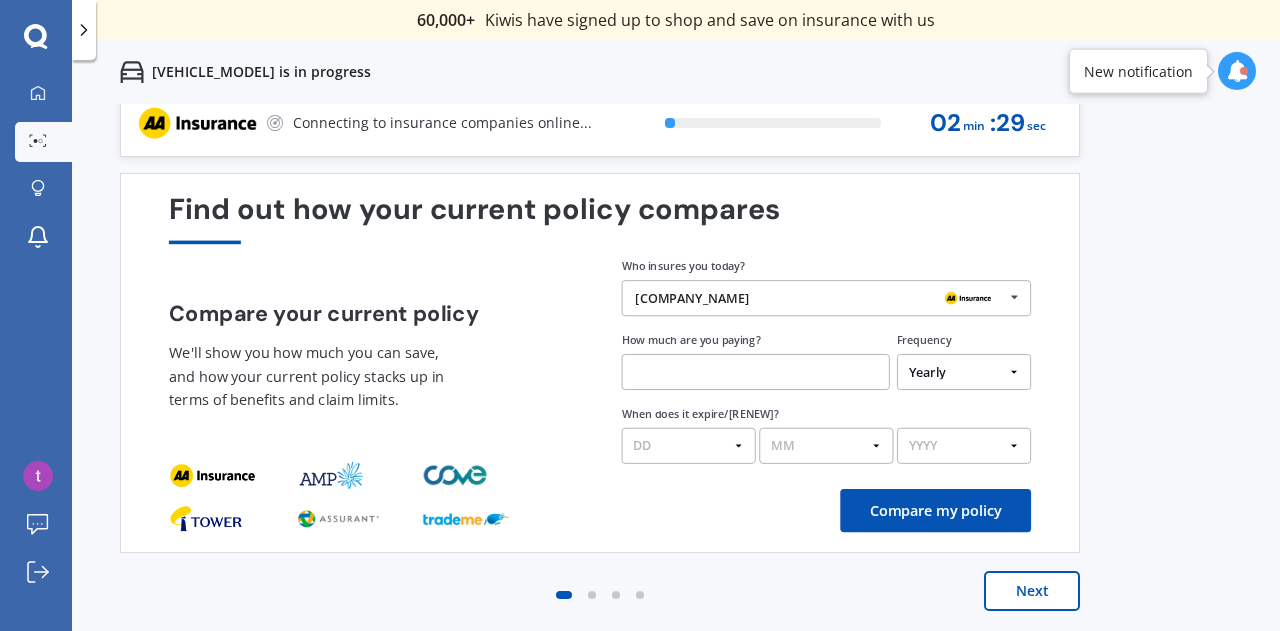scroll, scrollTop: 0, scrollLeft: 0, axis: both 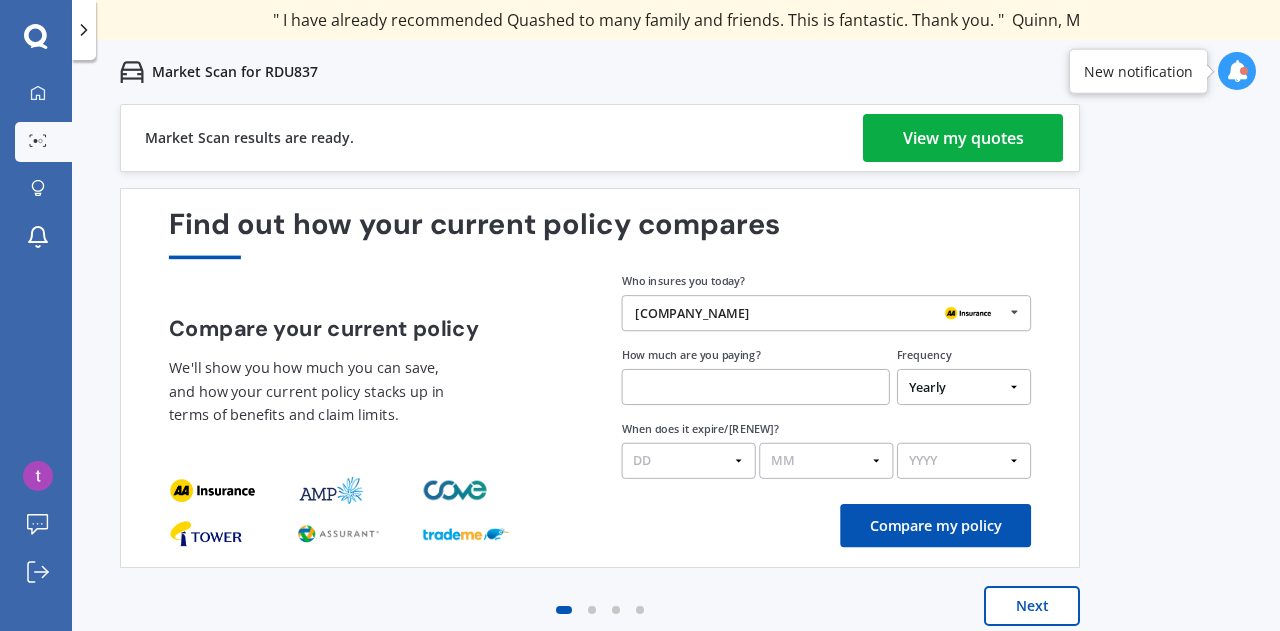 click on "View my quotes" at bounding box center (963, 138) 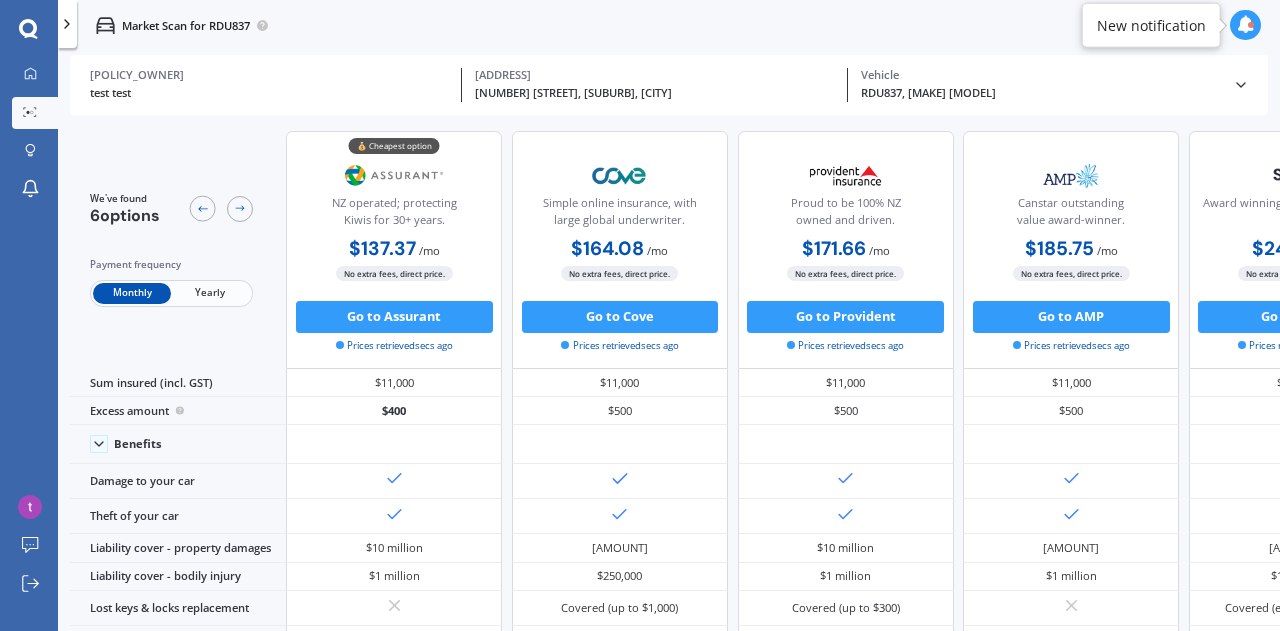 scroll, scrollTop: 0, scrollLeft: 0, axis: both 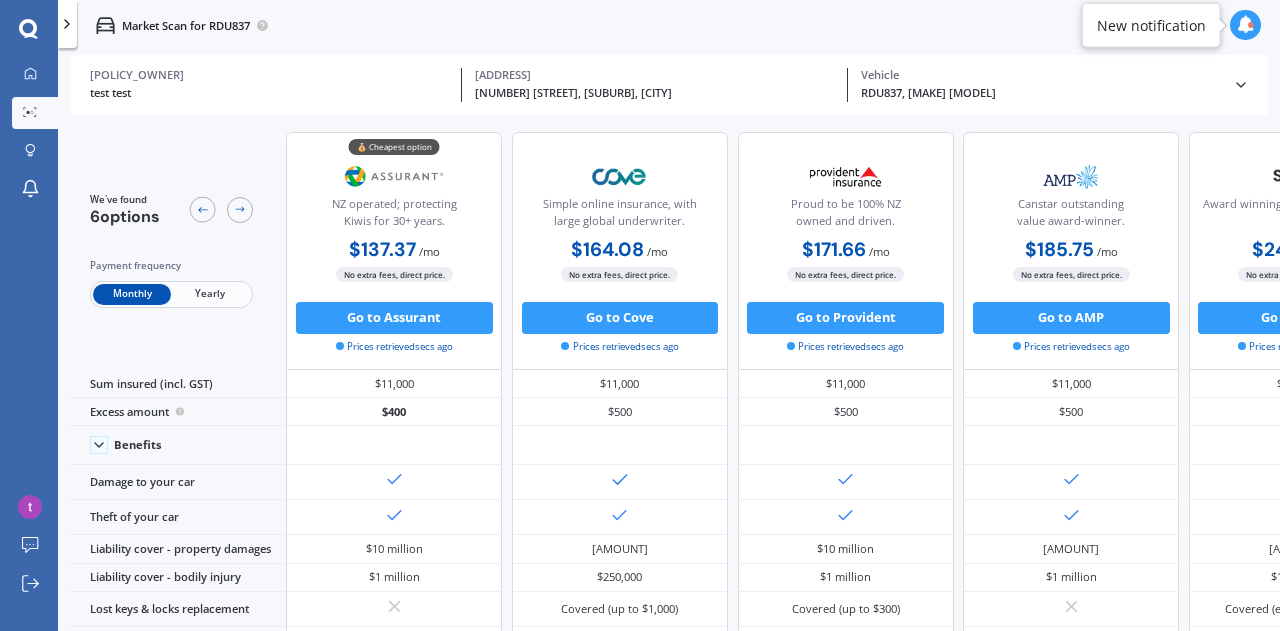 click at bounding box center [1241, 85] 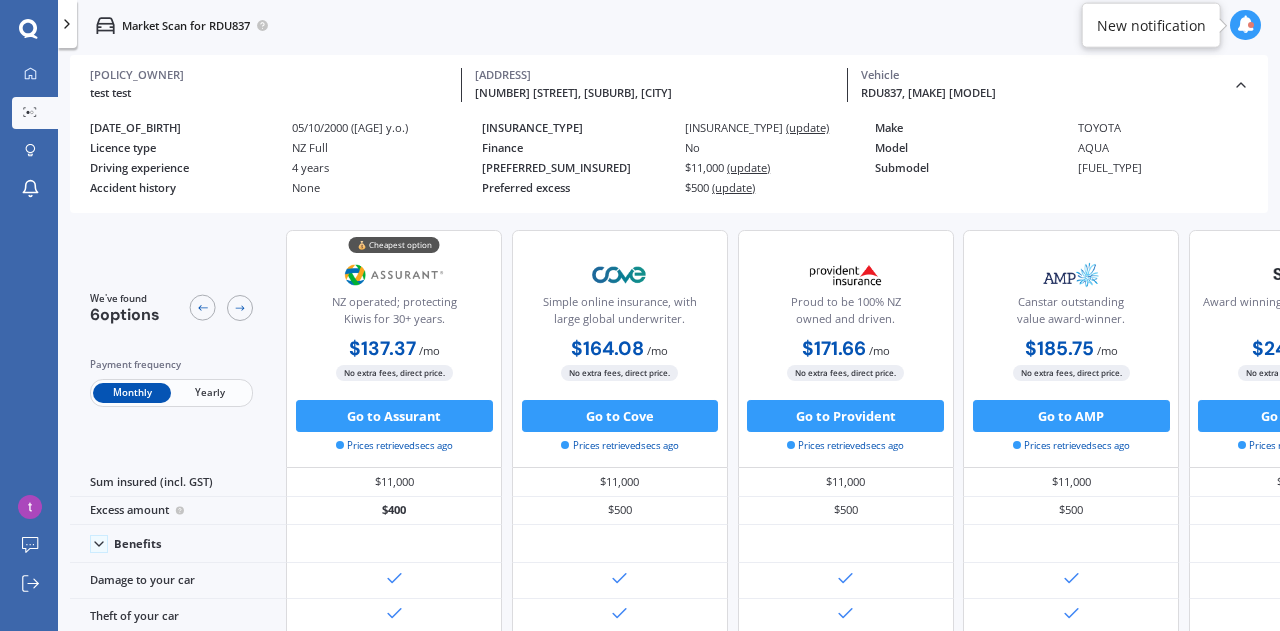 click on "05/10/2000 ([AGE] y.o.)" at bounding box center [0, 0] 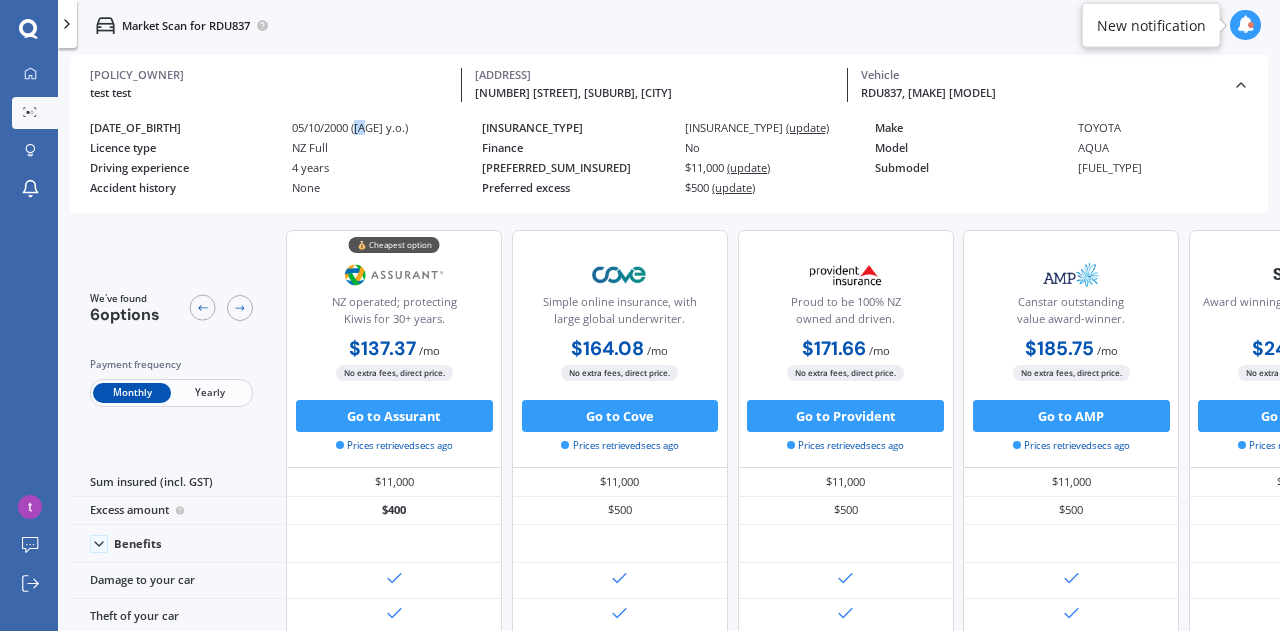 click on "05/10/2000 ([AGE] y.o.)" at bounding box center (0, 0) 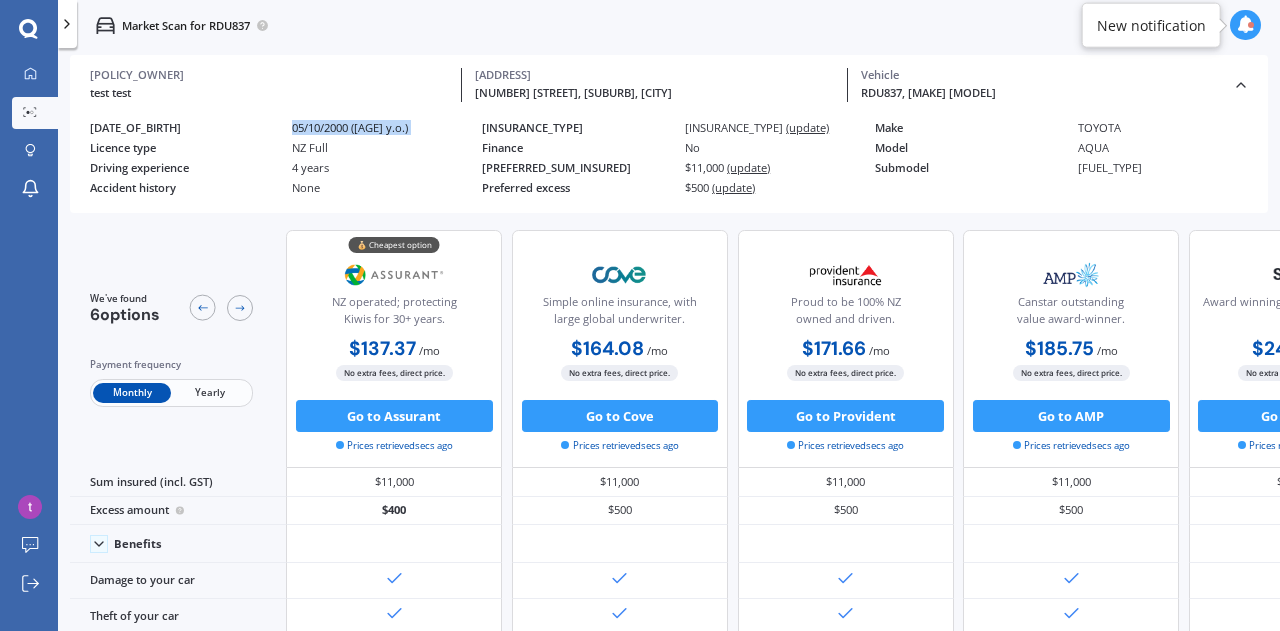 click on "05/10/2000 ([AGE] y.o.)" at bounding box center [0, 0] 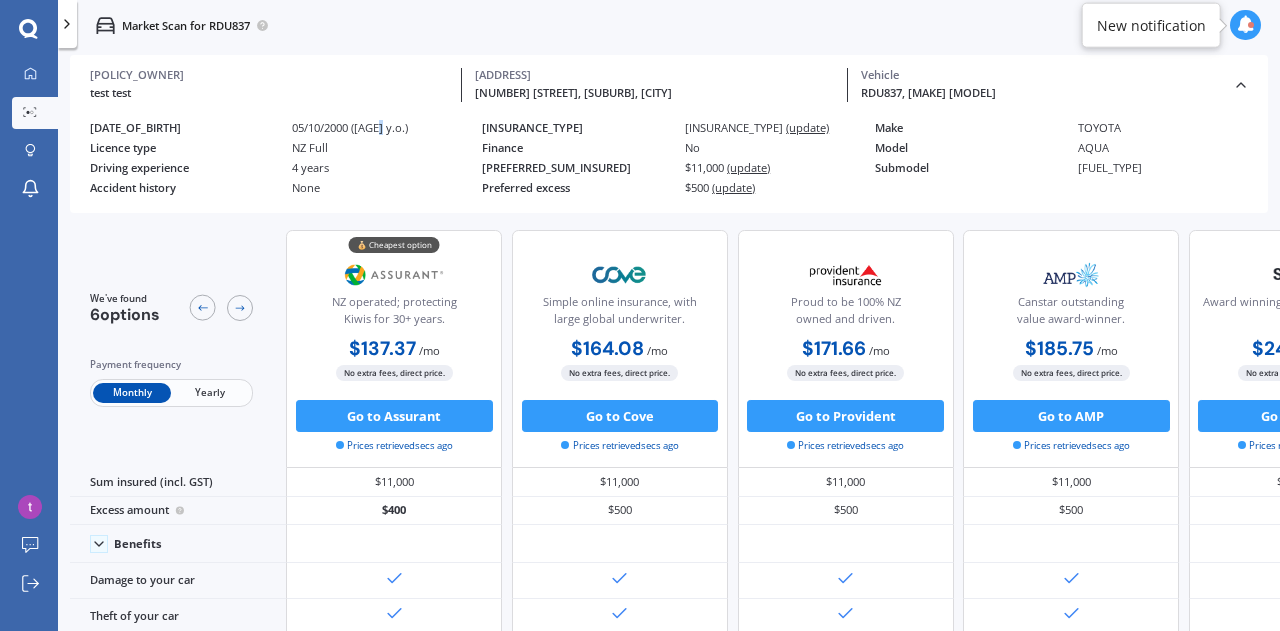 click on "05/10/2000 ([AGE] y.o.)" at bounding box center [0, 0] 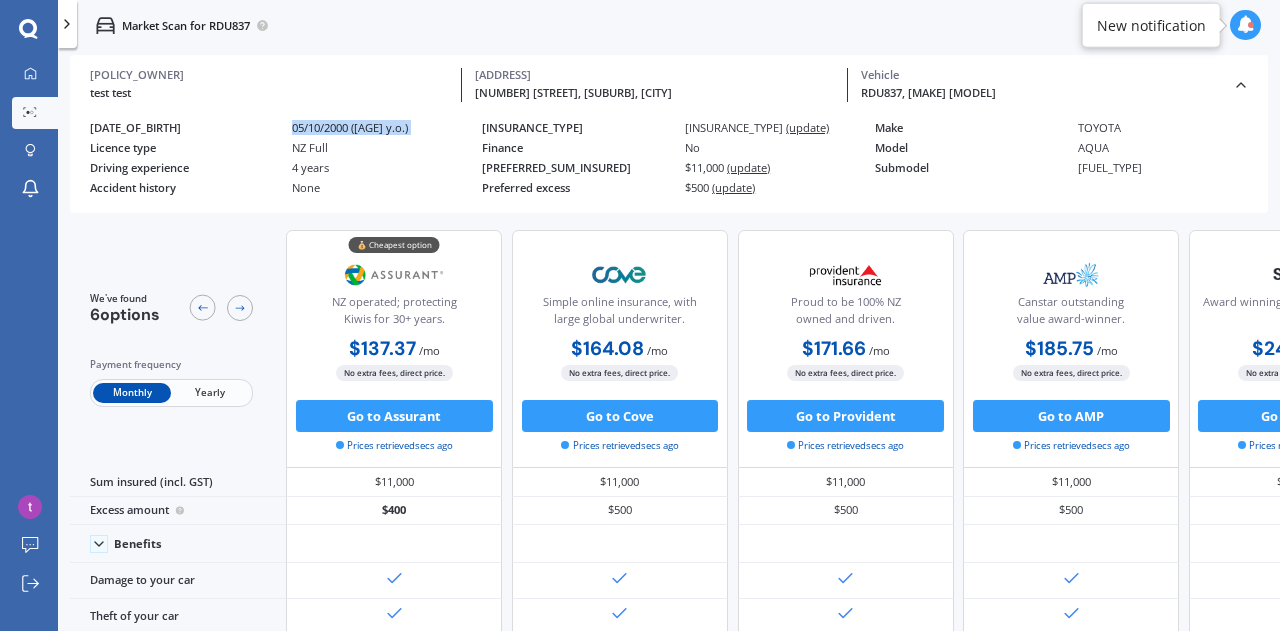 click on "05/10/2000 ([AGE] y.o.)" at bounding box center (0, 0) 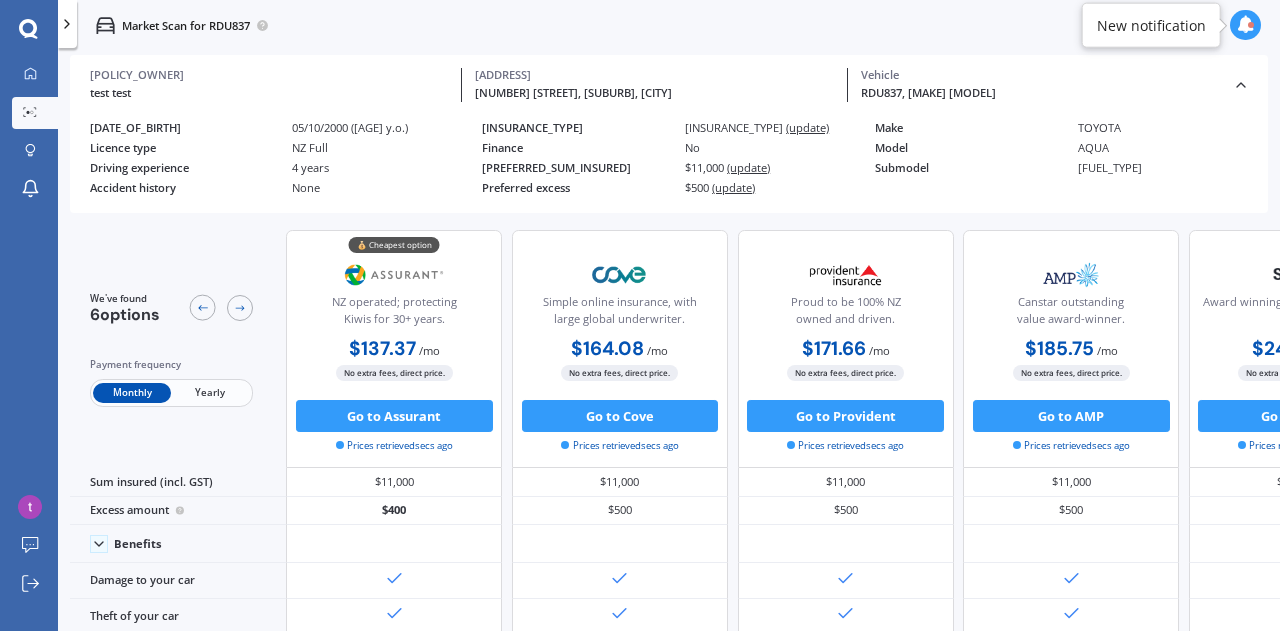 click on "[POLICY_OWNER] [ADDRESS], [CITY] [POSTAL_CODE] [VEHICLE_MODEL] [VEHICLE]" at bounding box center (669, 85) 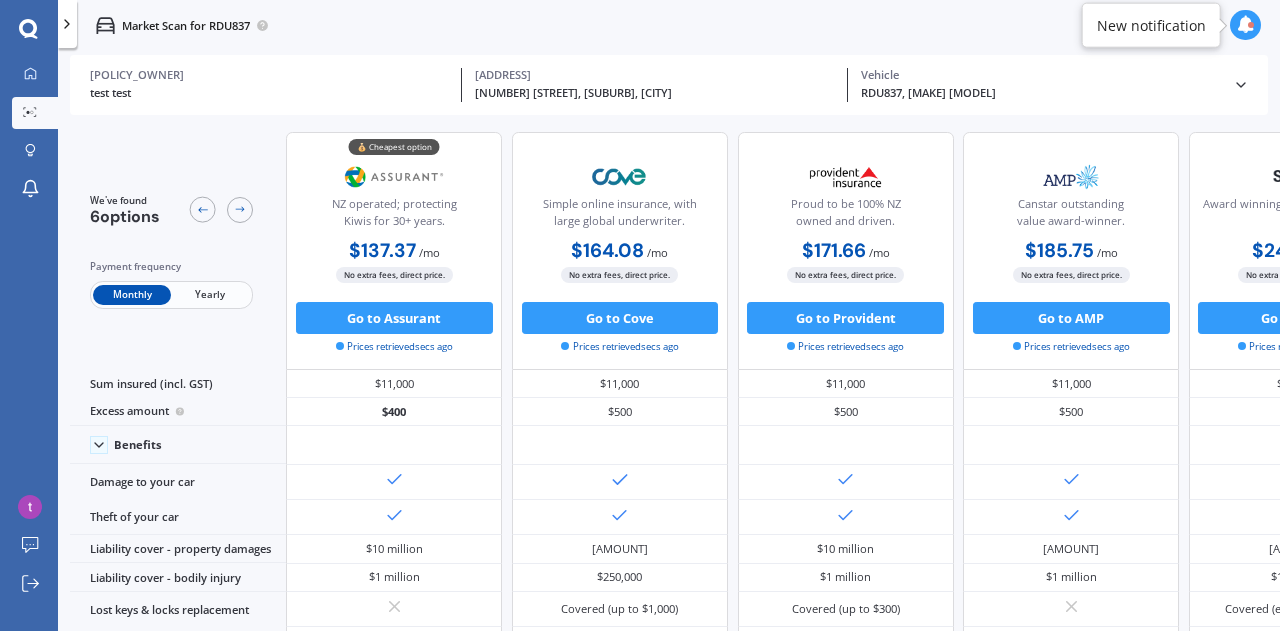 click on "[POLICY_OWNER] [ADDRESS], [CITY] [POSTAL_CODE] [VEHICLE_MODEL] [VEHICLE]" at bounding box center (669, 85) 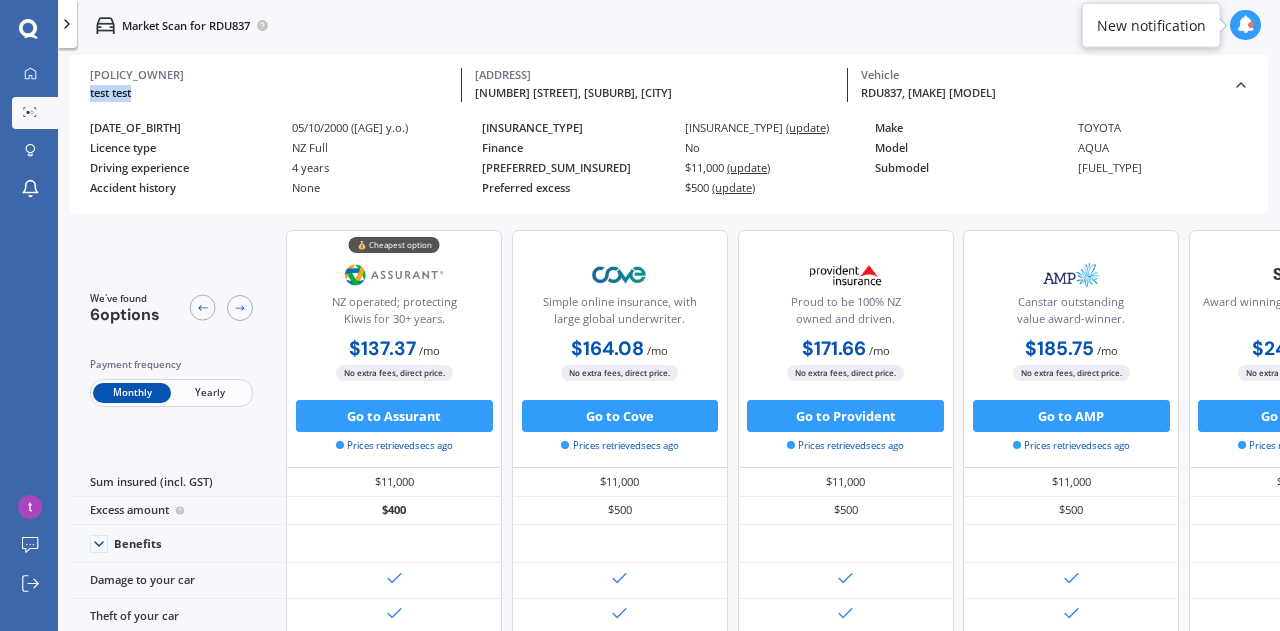 click on "[POLICY_OWNER] [ADDRESS], [CITY] [POSTAL_CODE] [VEHICLE_MODEL] [VEHICLE]" at bounding box center (669, 85) 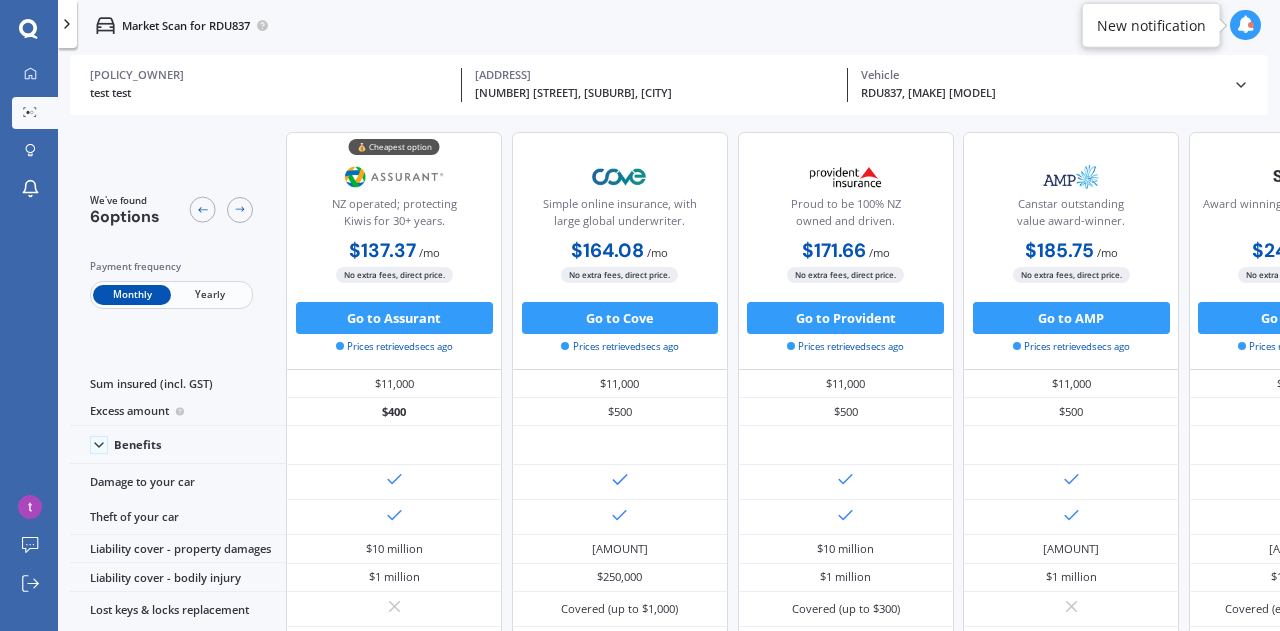 click on "[ADDRESS]" at bounding box center (269, 75) 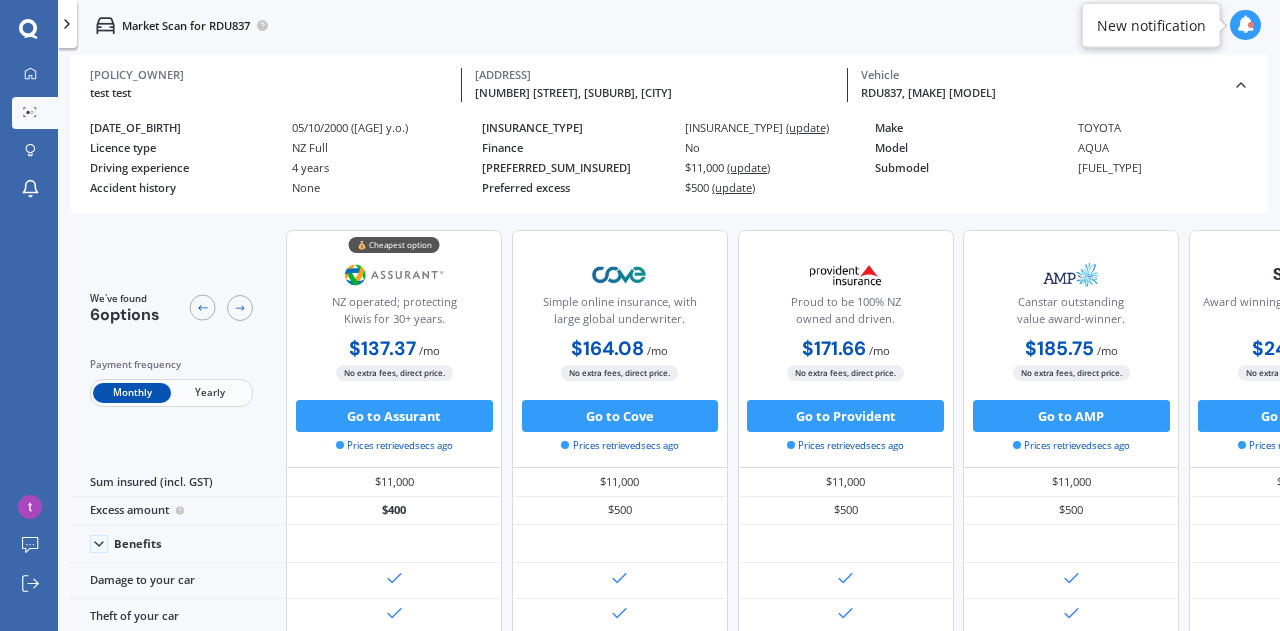 click on "05/10/2000 ([AGE] y.o.)" at bounding box center (0, 0) 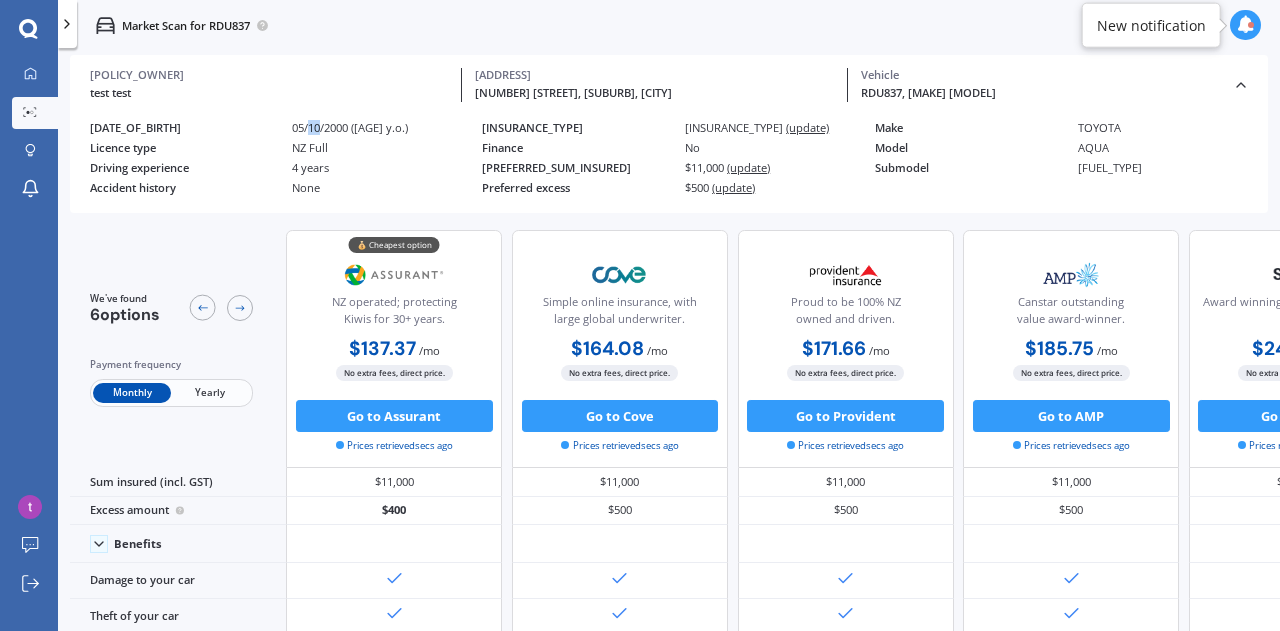 click on "05/10/2000 ([AGE] y.o.)" at bounding box center (0, 0) 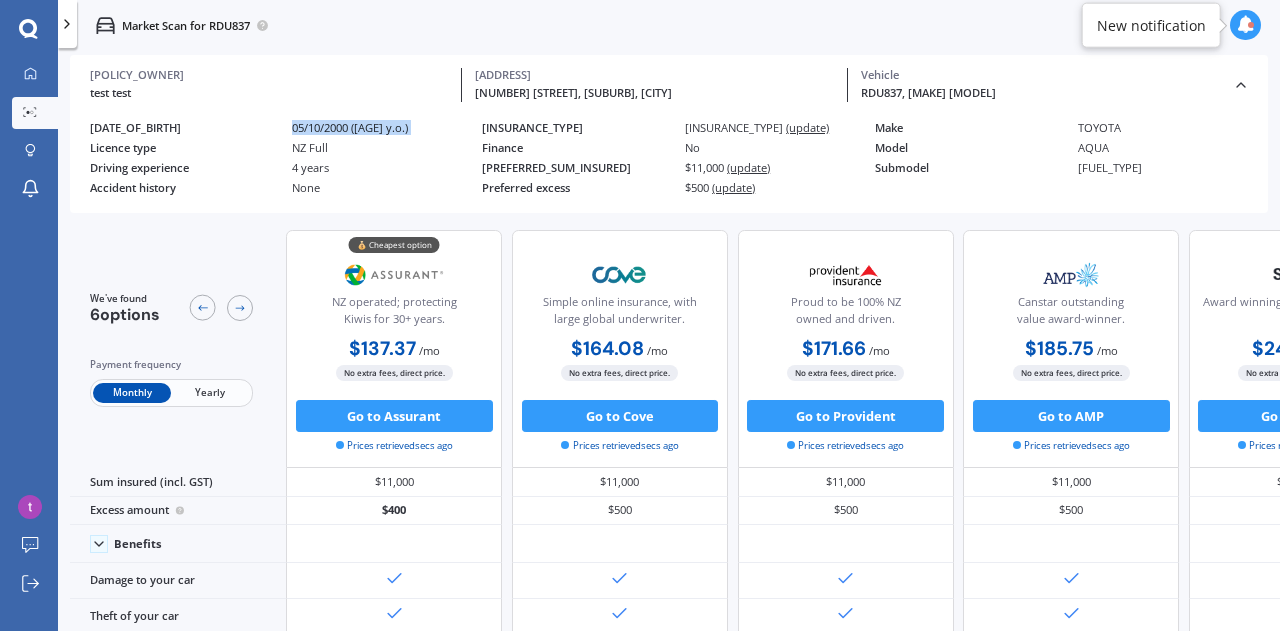 click on "05/10/2000 ([AGE] y.o.)" at bounding box center [0, 0] 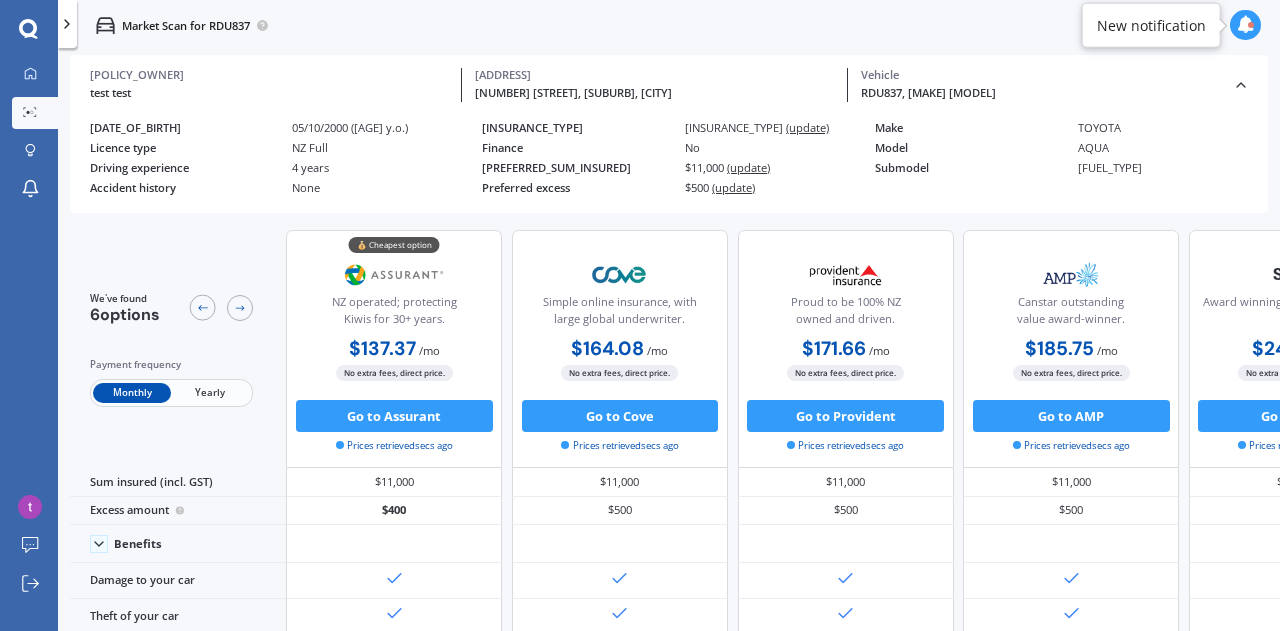 click on "Yearly" at bounding box center [210, 393] 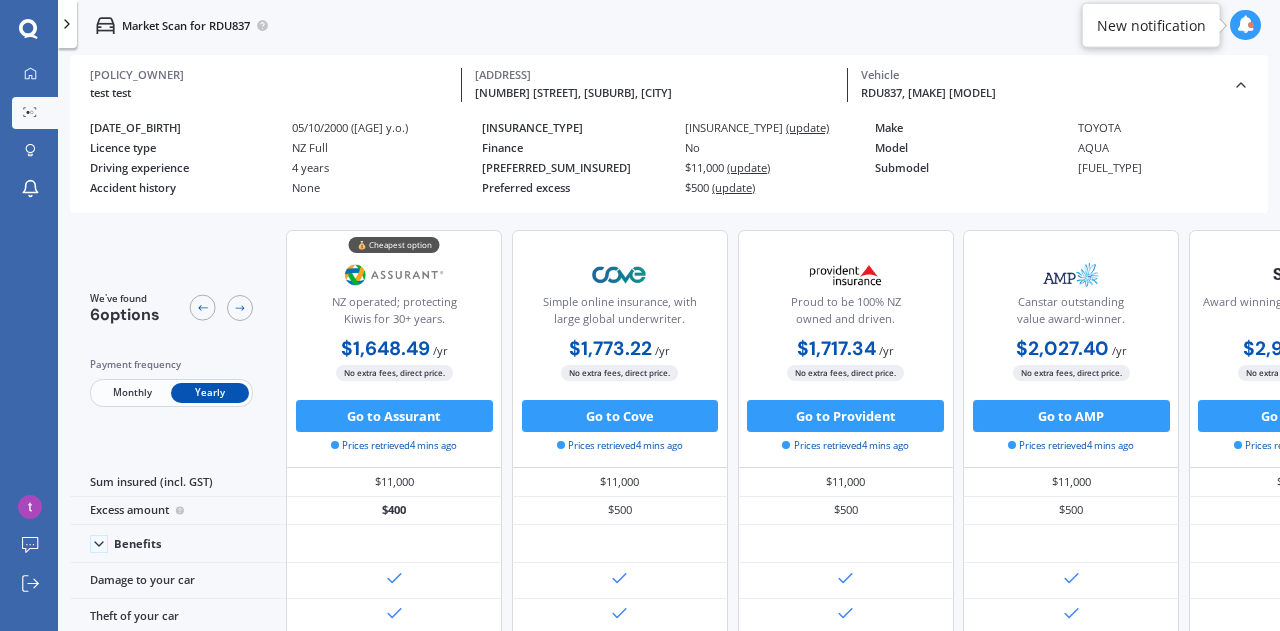 click on "Monthly" at bounding box center (132, 393) 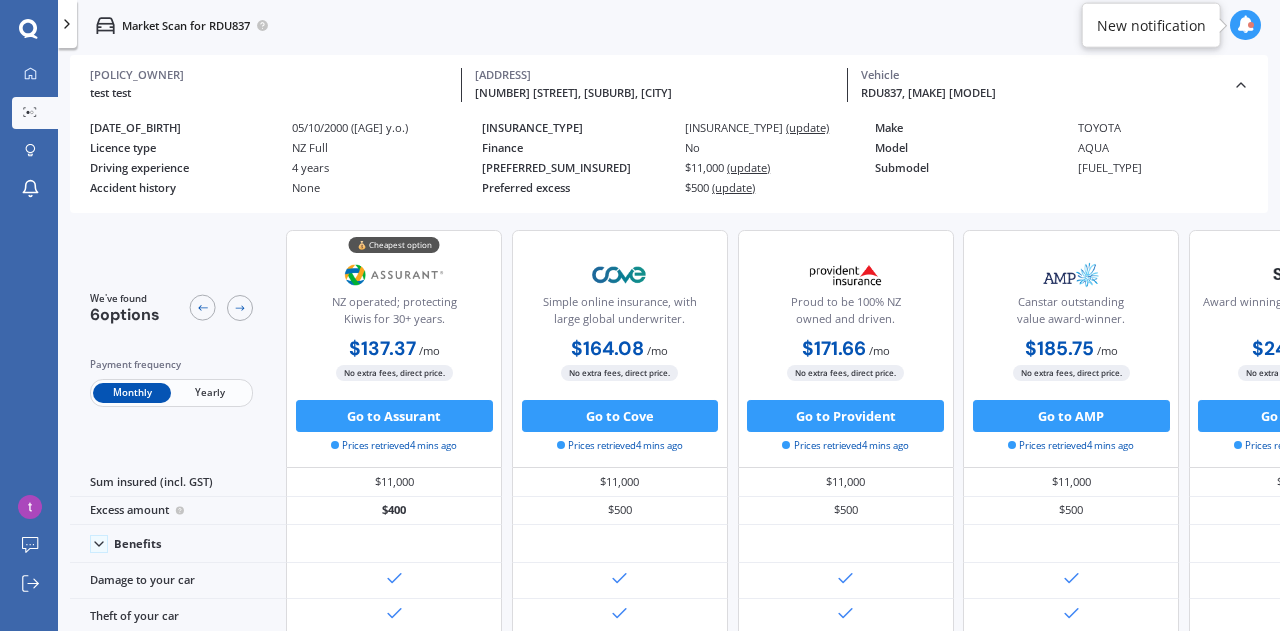 click on "Yearly" at bounding box center [210, 393] 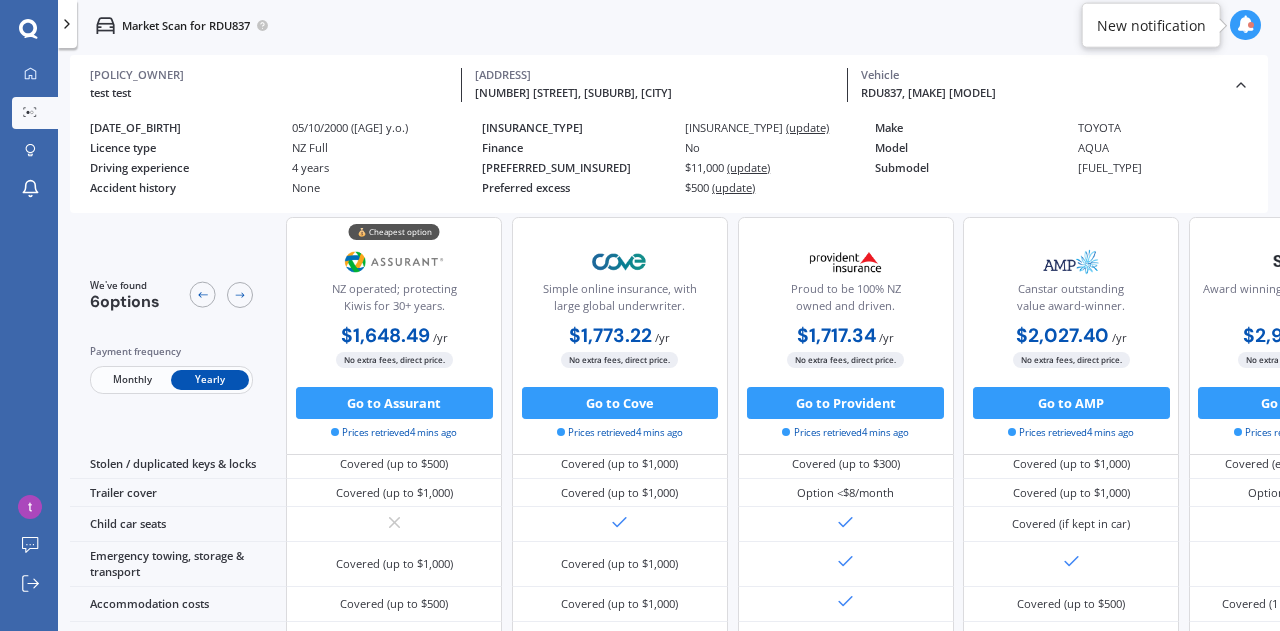 scroll, scrollTop: 345, scrollLeft: 0, axis: vertical 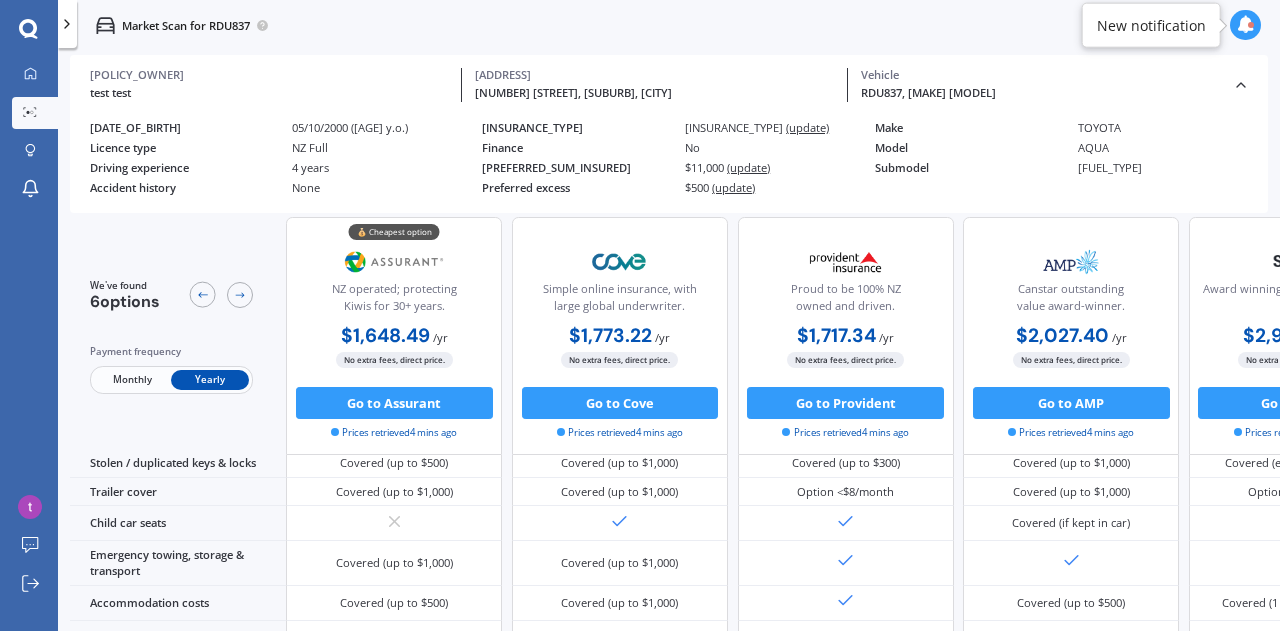 click on "Monthly Yearly" at bounding box center [171, 380] 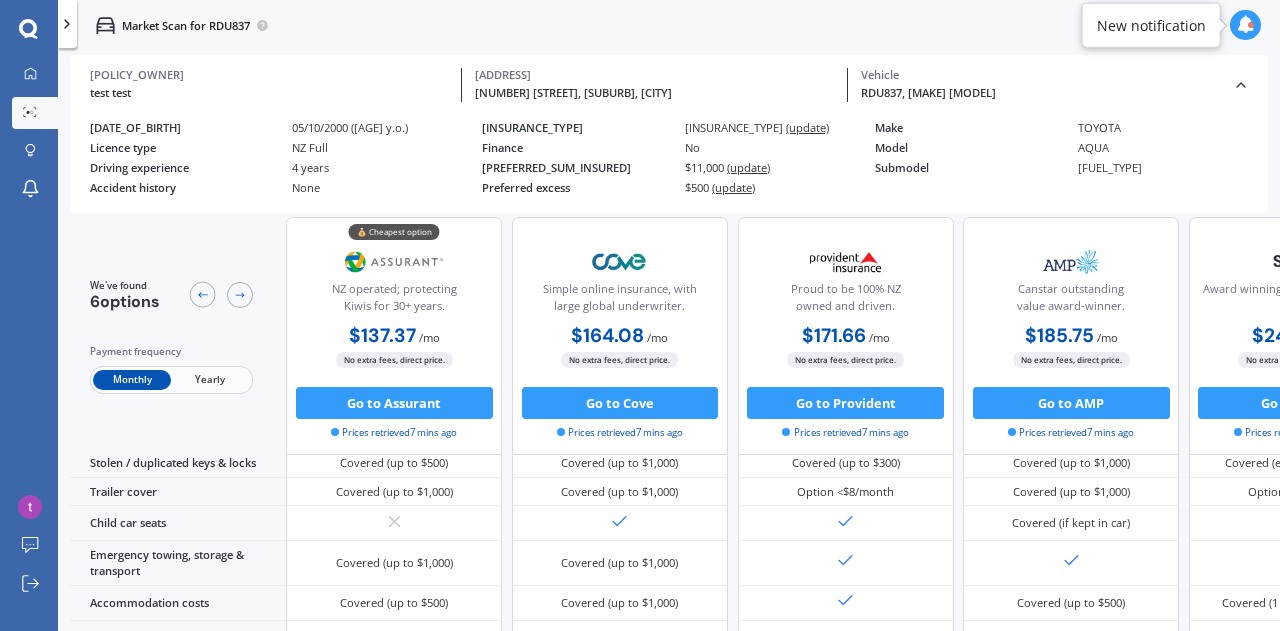 scroll, scrollTop: 0, scrollLeft: 0, axis: both 